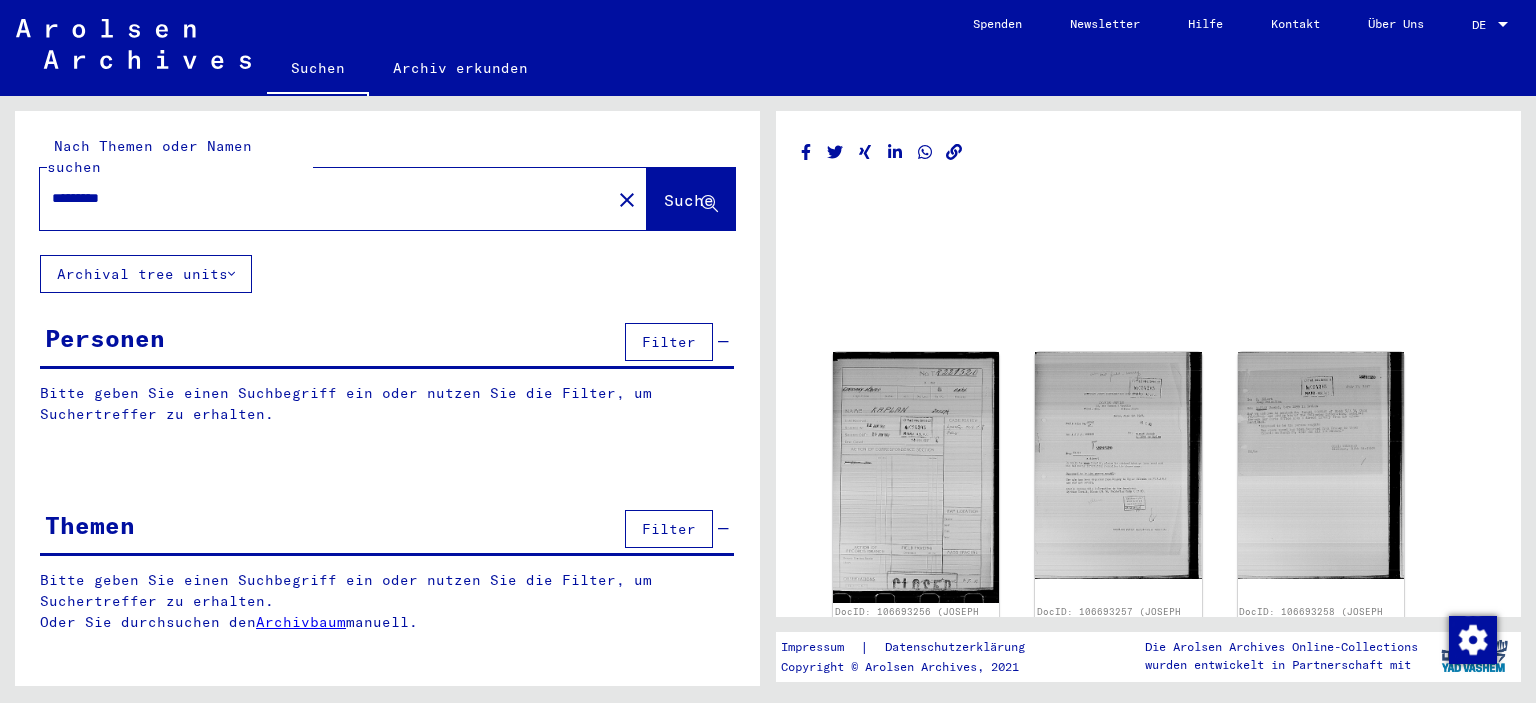 scroll, scrollTop: 0, scrollLeft: 0, axis: both 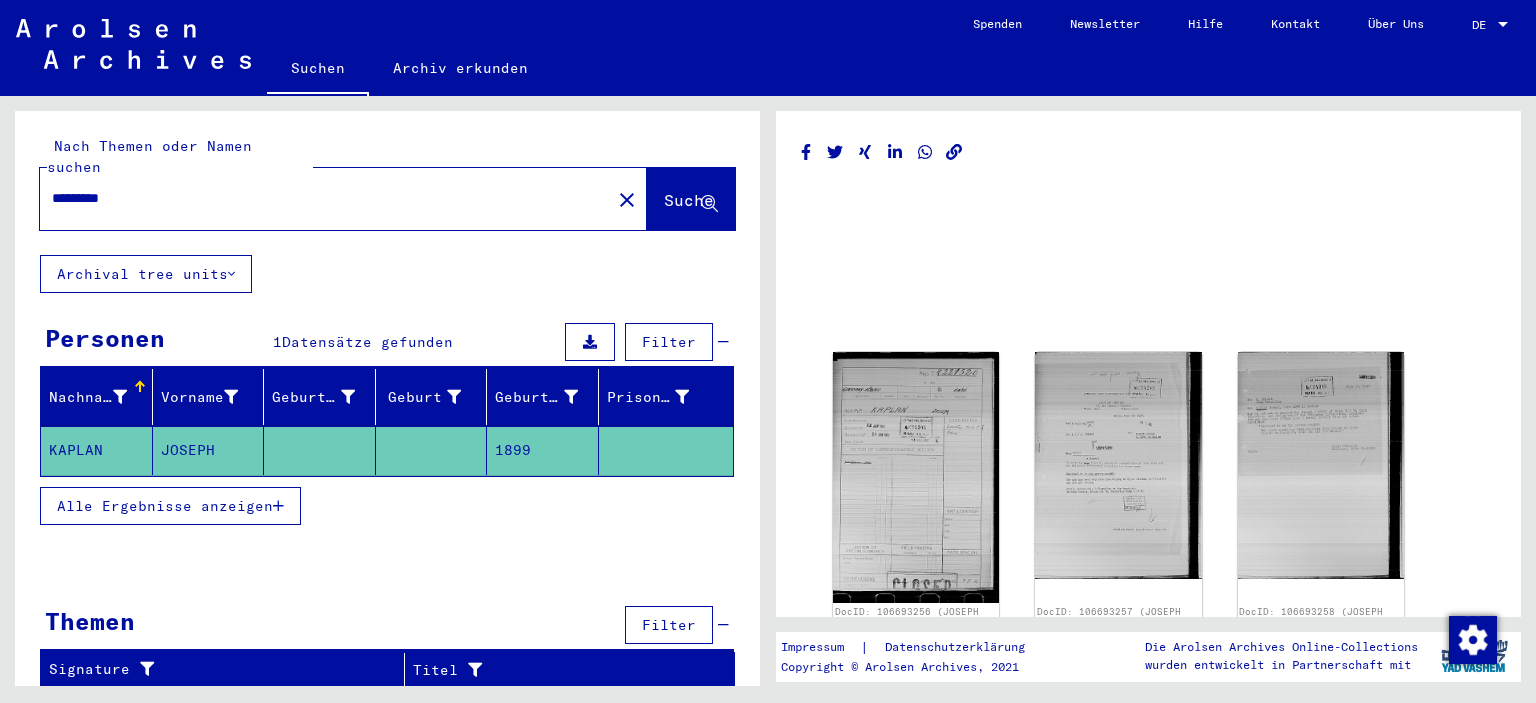click on "close" 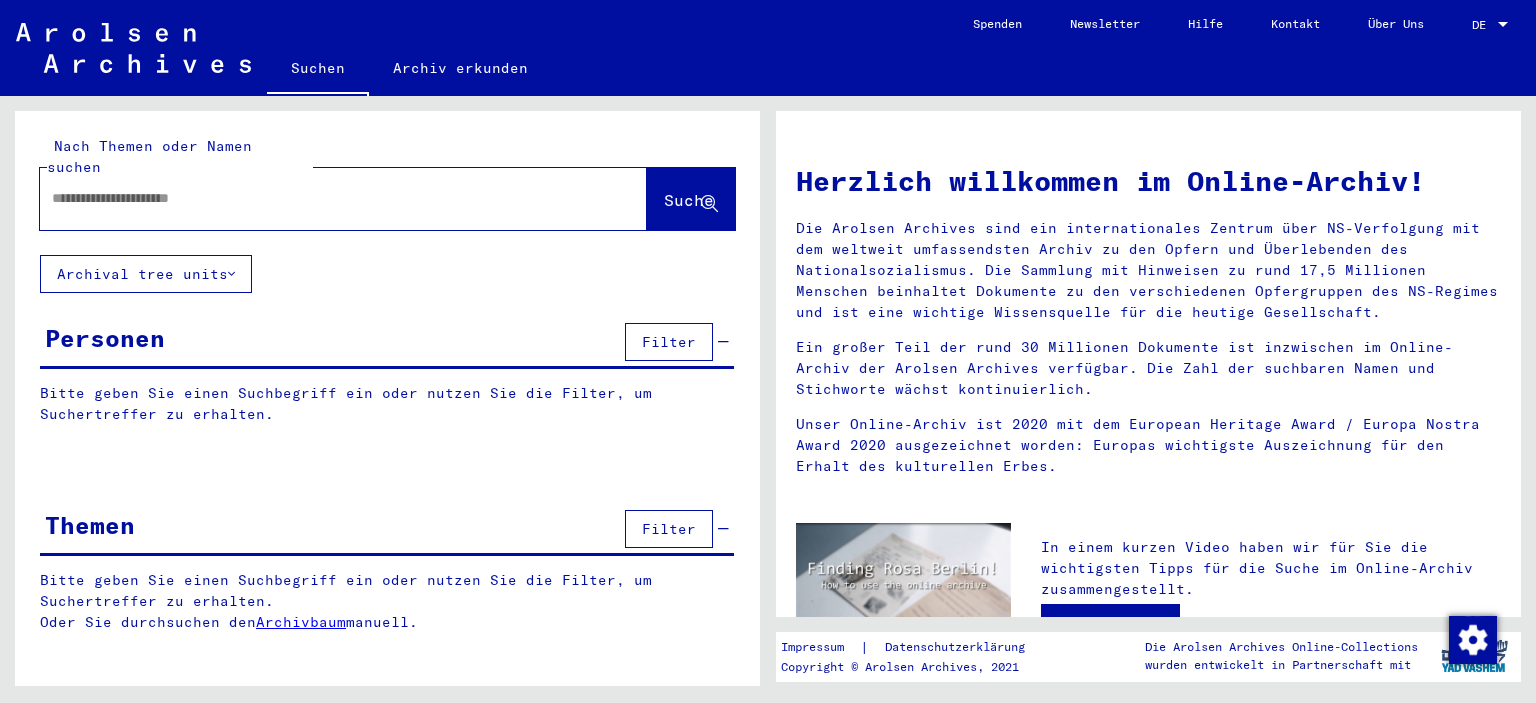click at bounding box center [319, 198] 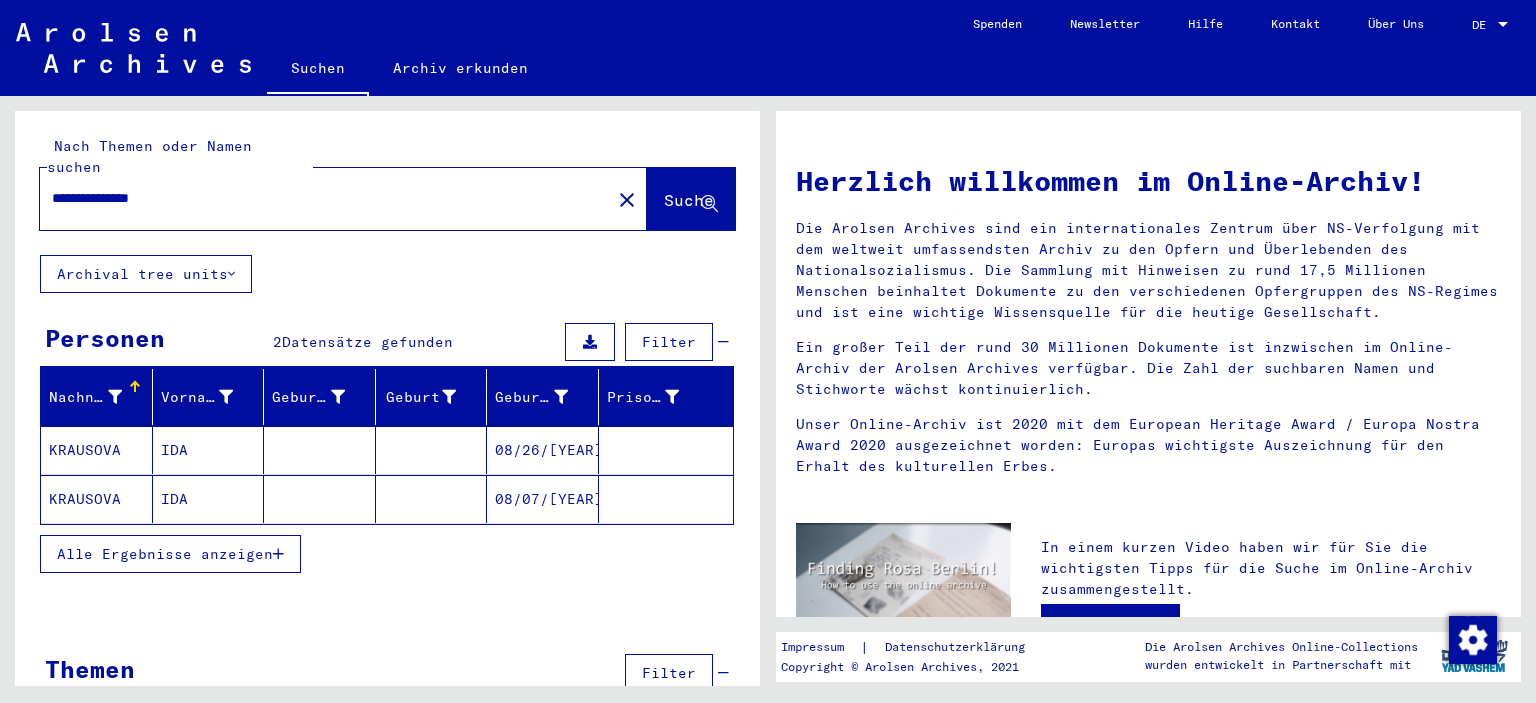 click on "KRAUSOVA" at bounding box center [97, 499] 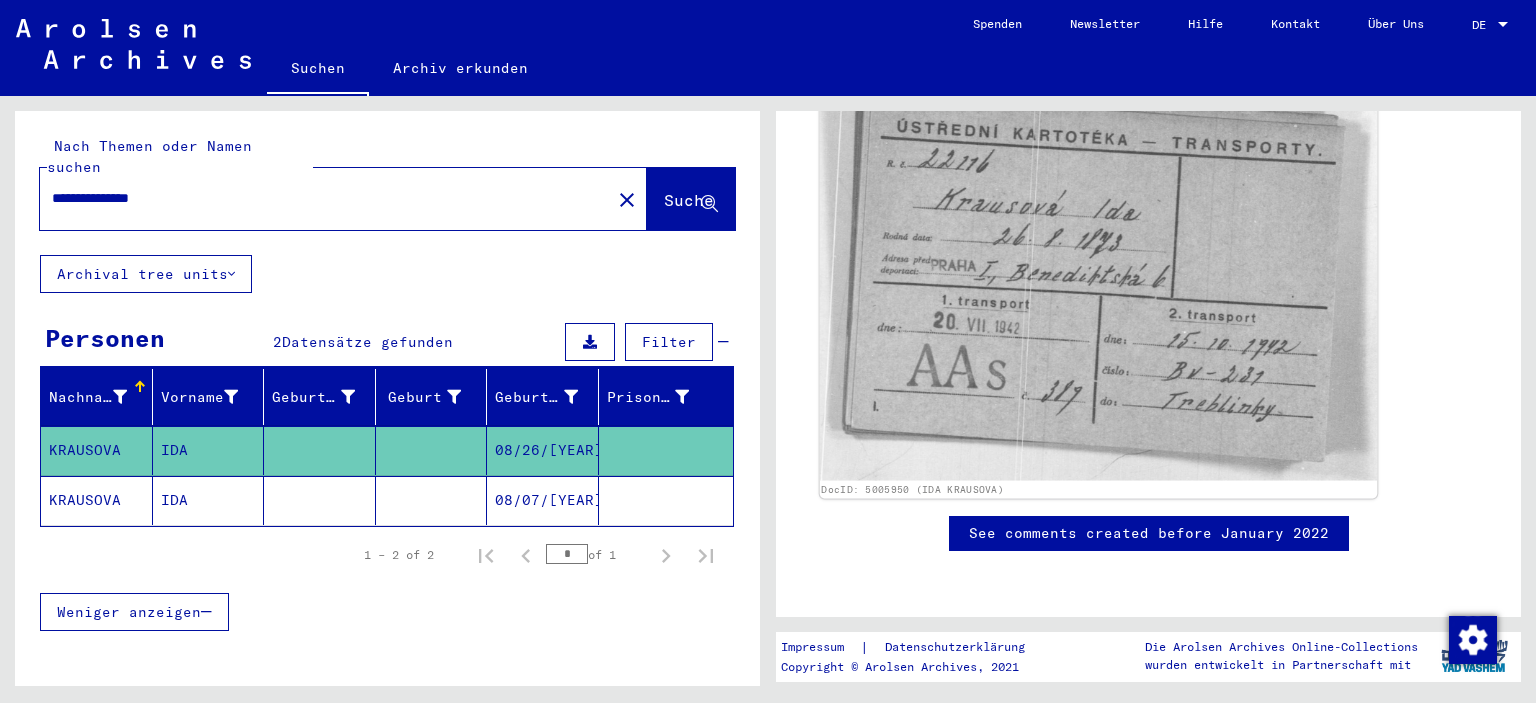 scroll, scrollTop: 365, scrollLeft: 0, axis: vertical 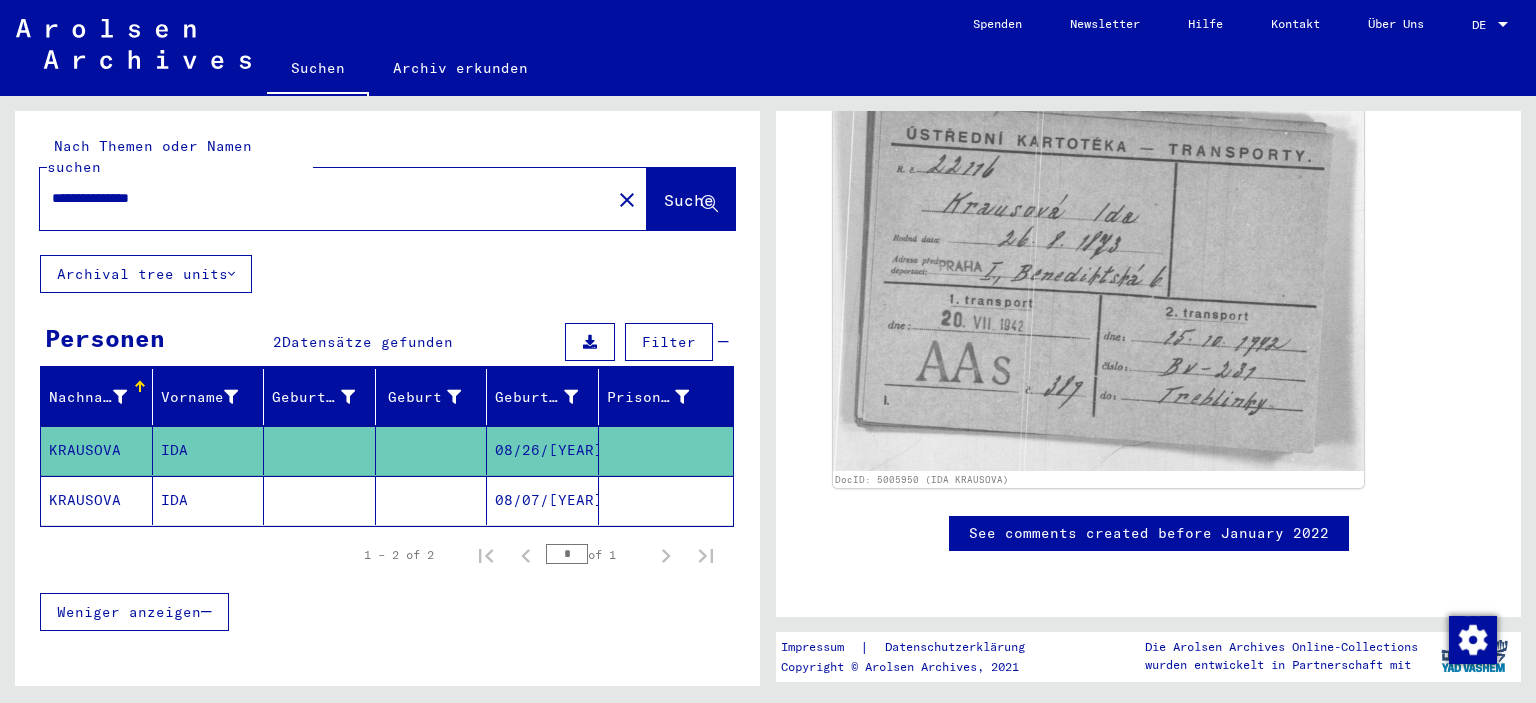 click on "KRAUSOVA" 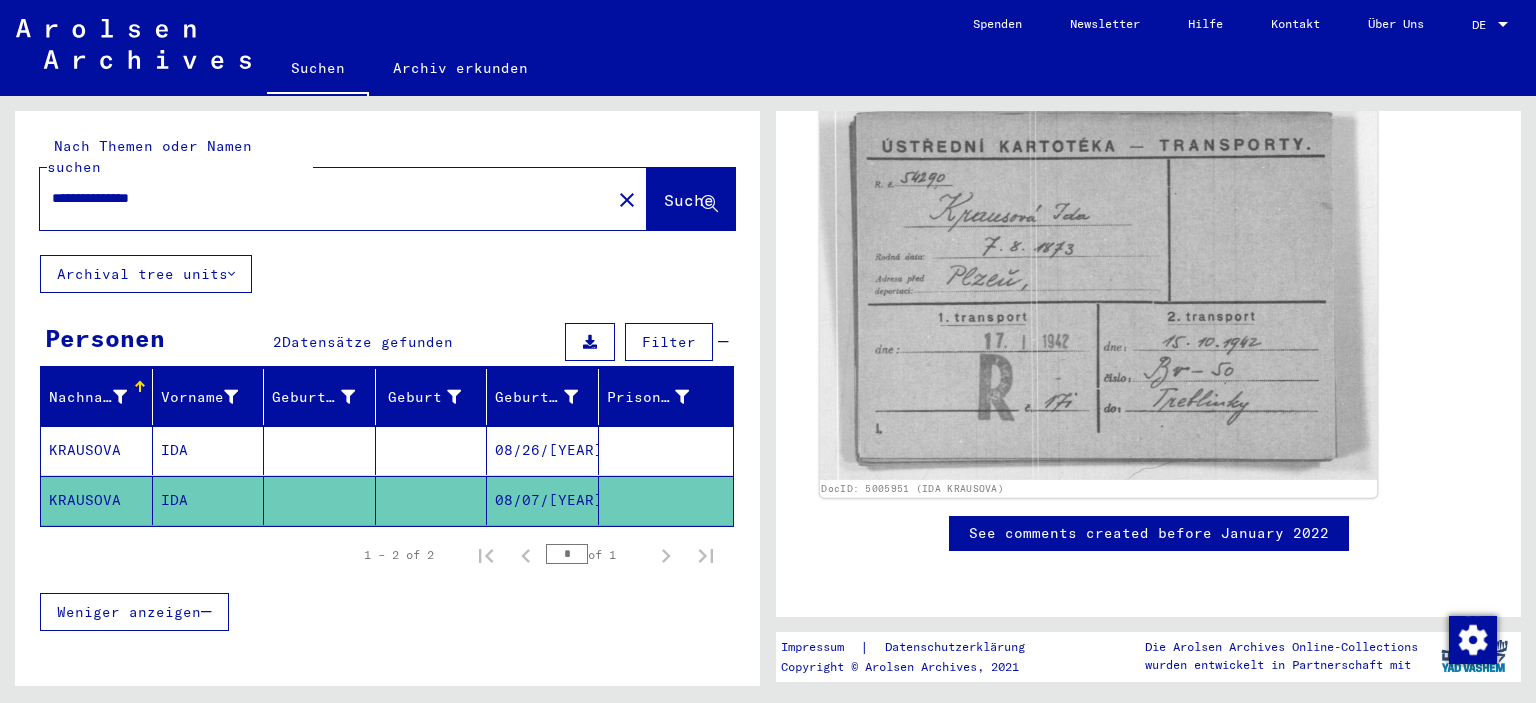 scroll, scrollTop: 0, scrollLeft: 0, axis: both 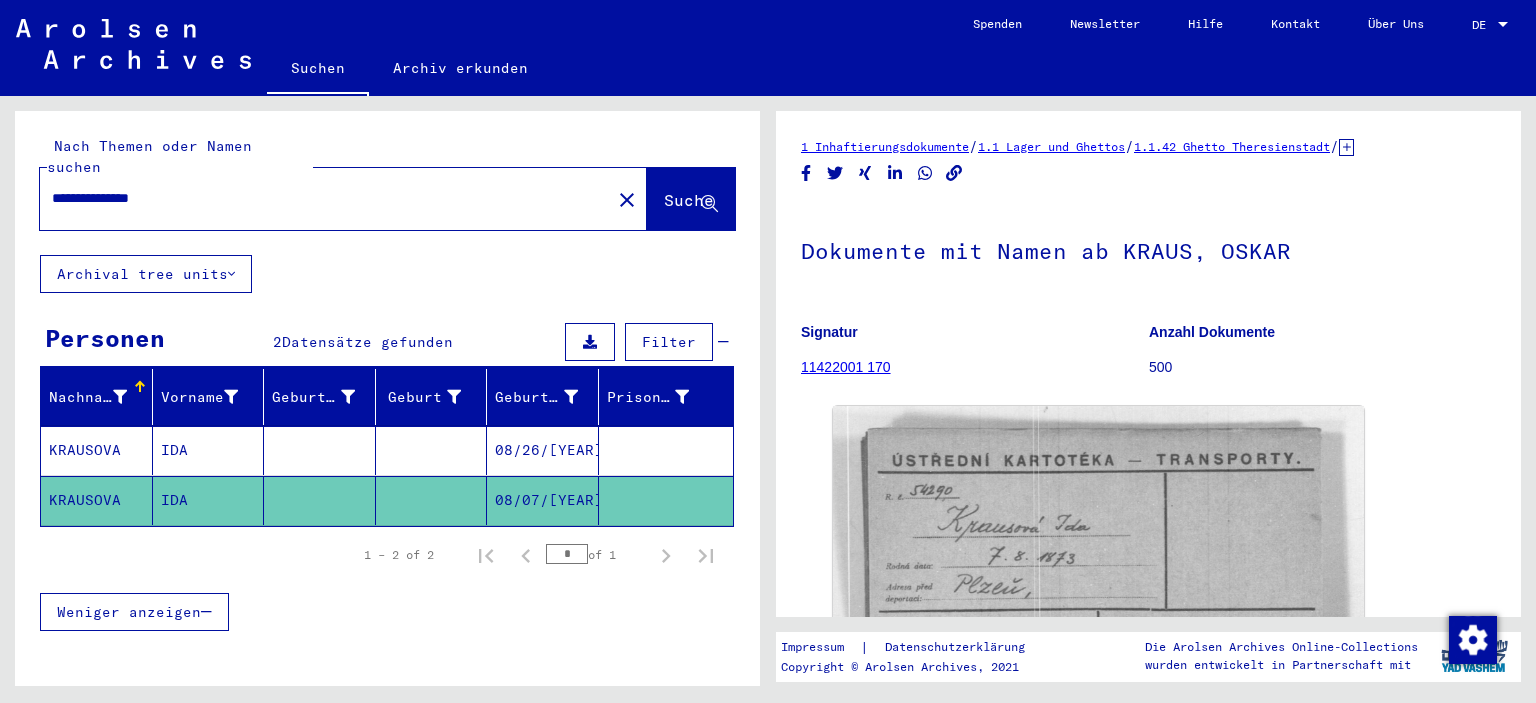 click on "**********" at bounding box center (325, 198) 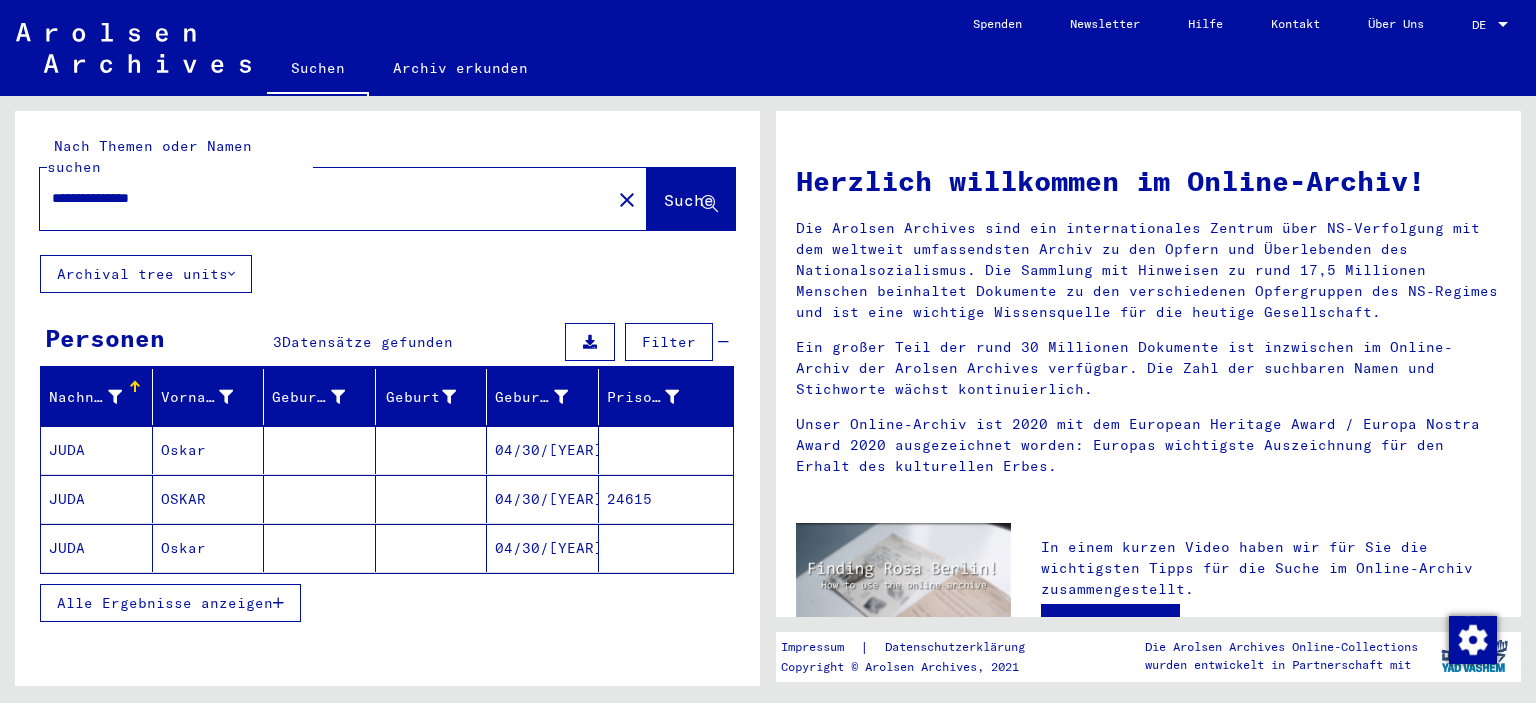 click on "JUDA" at bounding box center [97, 499] 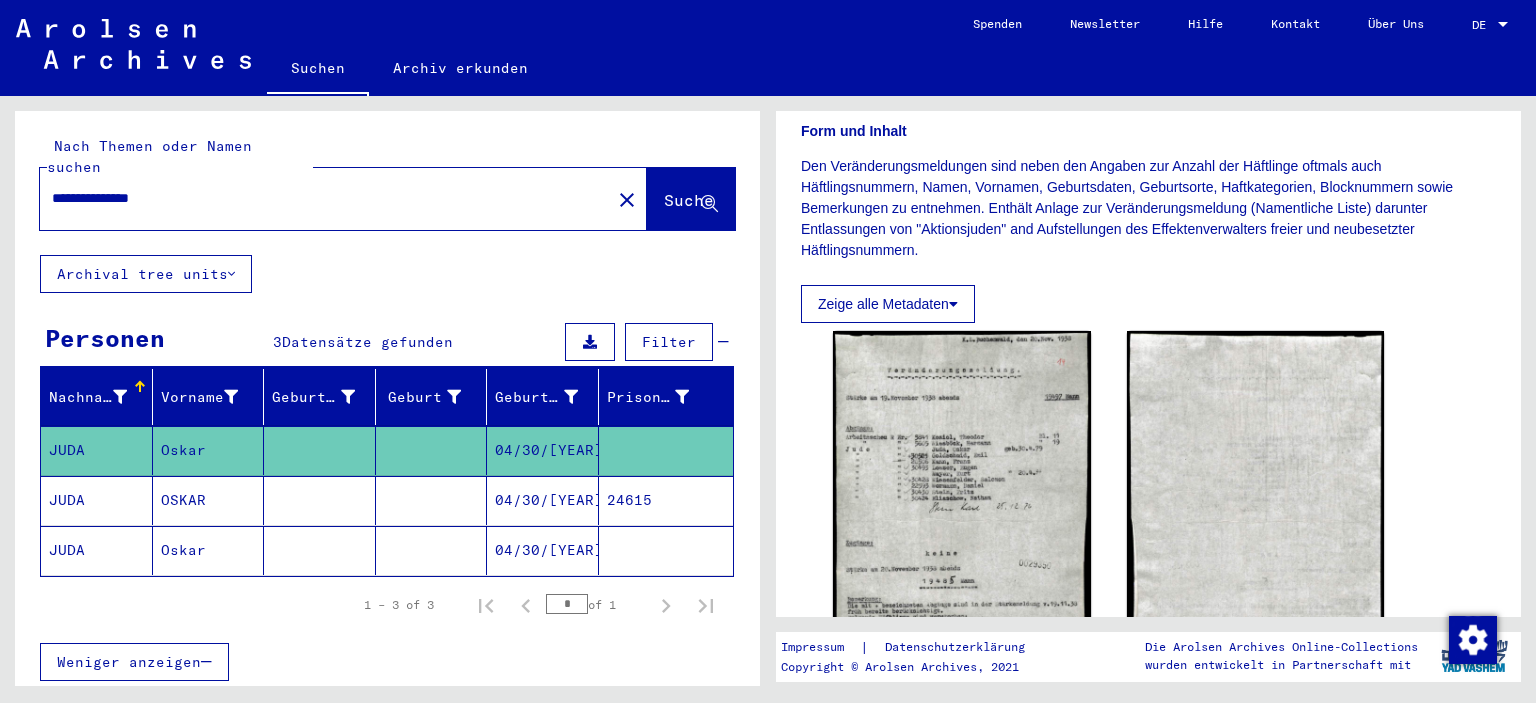 scroll, scrollTop: 350, scrollLeft: 0, axis: vertical 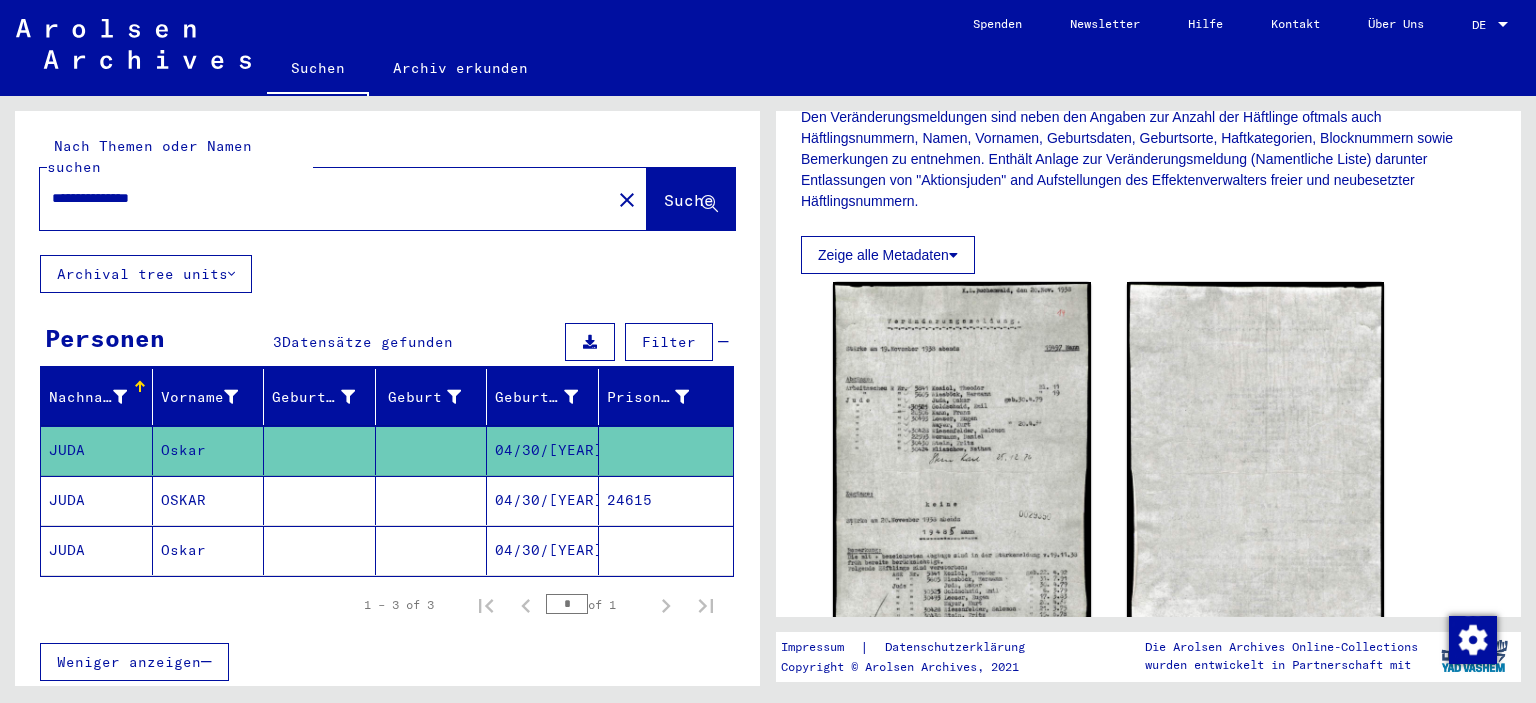 click on "JUDA" at bounding box center (97, 550) 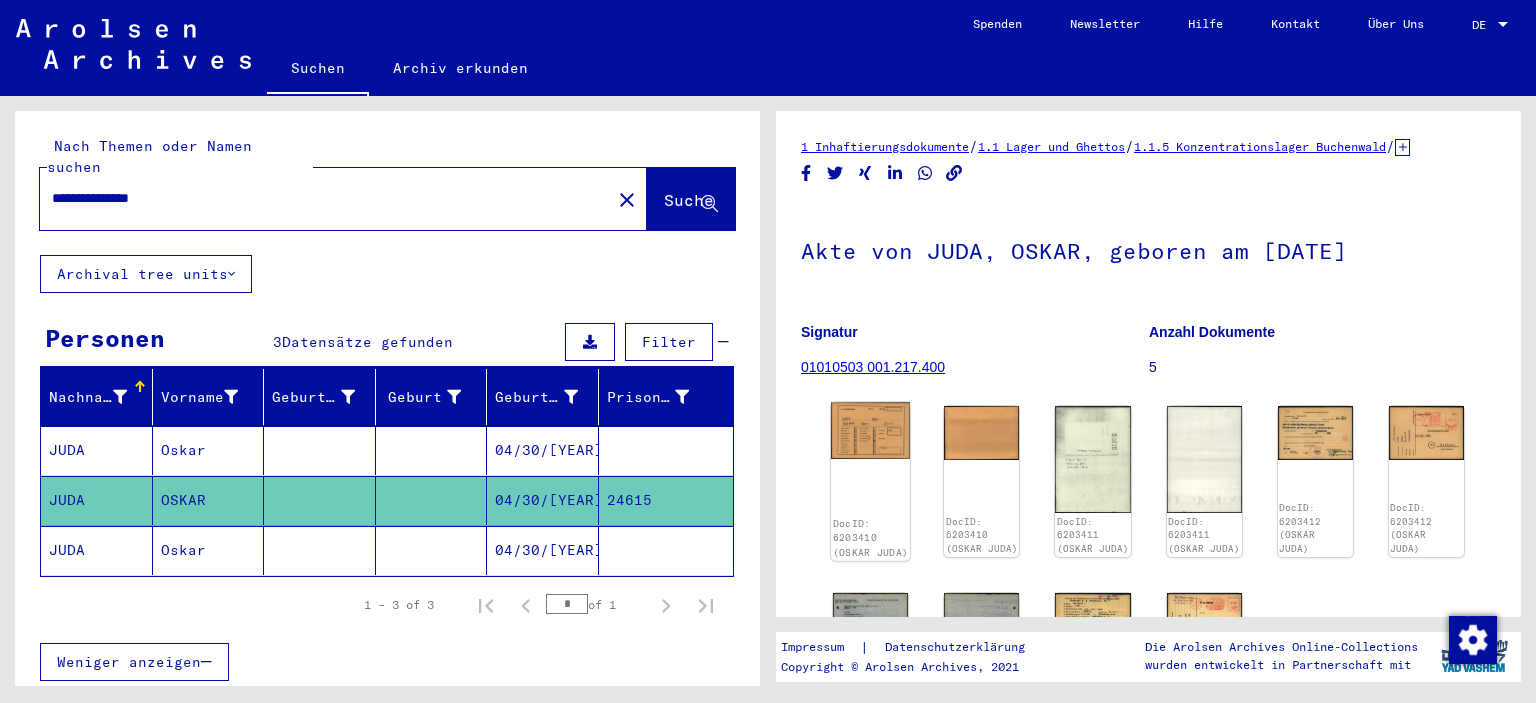 click 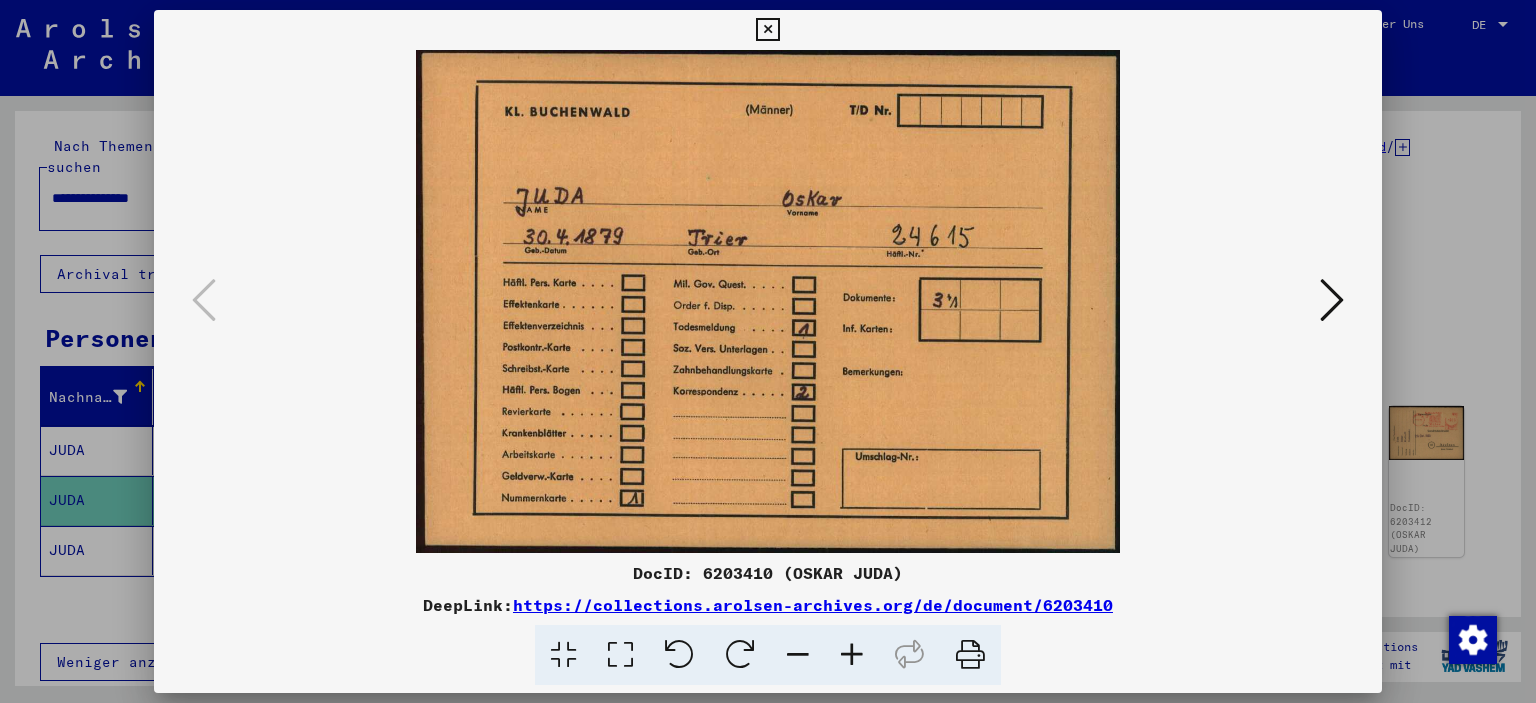 click at bounding box center [1332, 300] 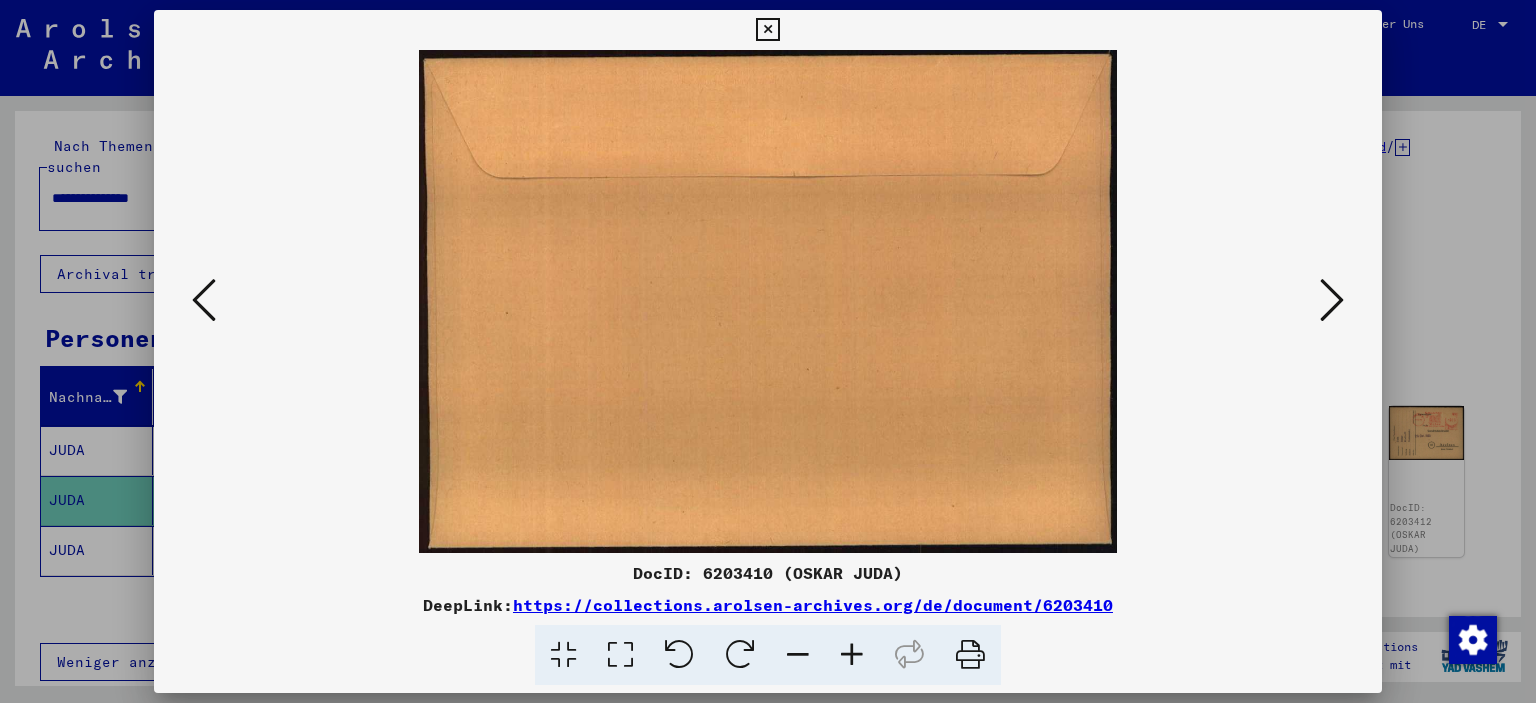 click at bounding box center [1332, 300] 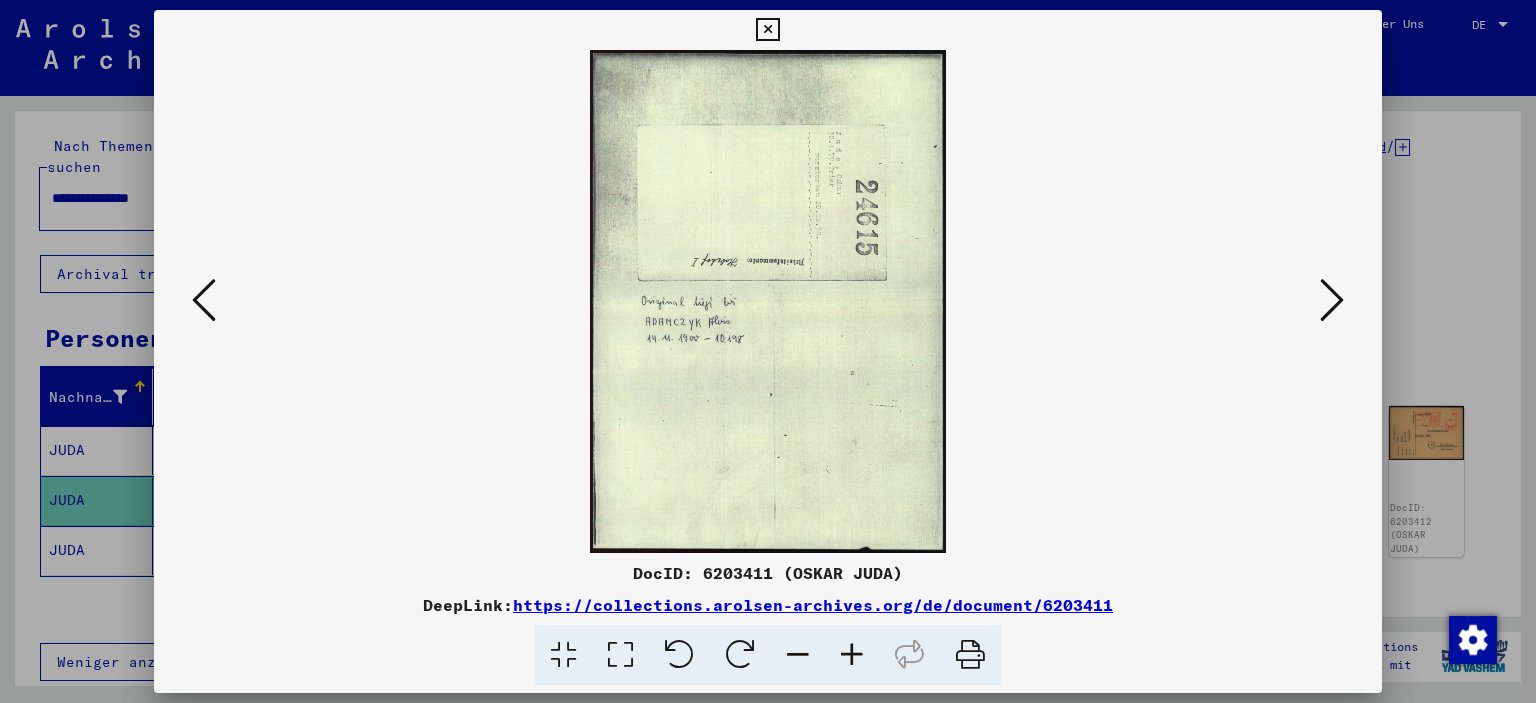 click at bounding box center [1332, 300] 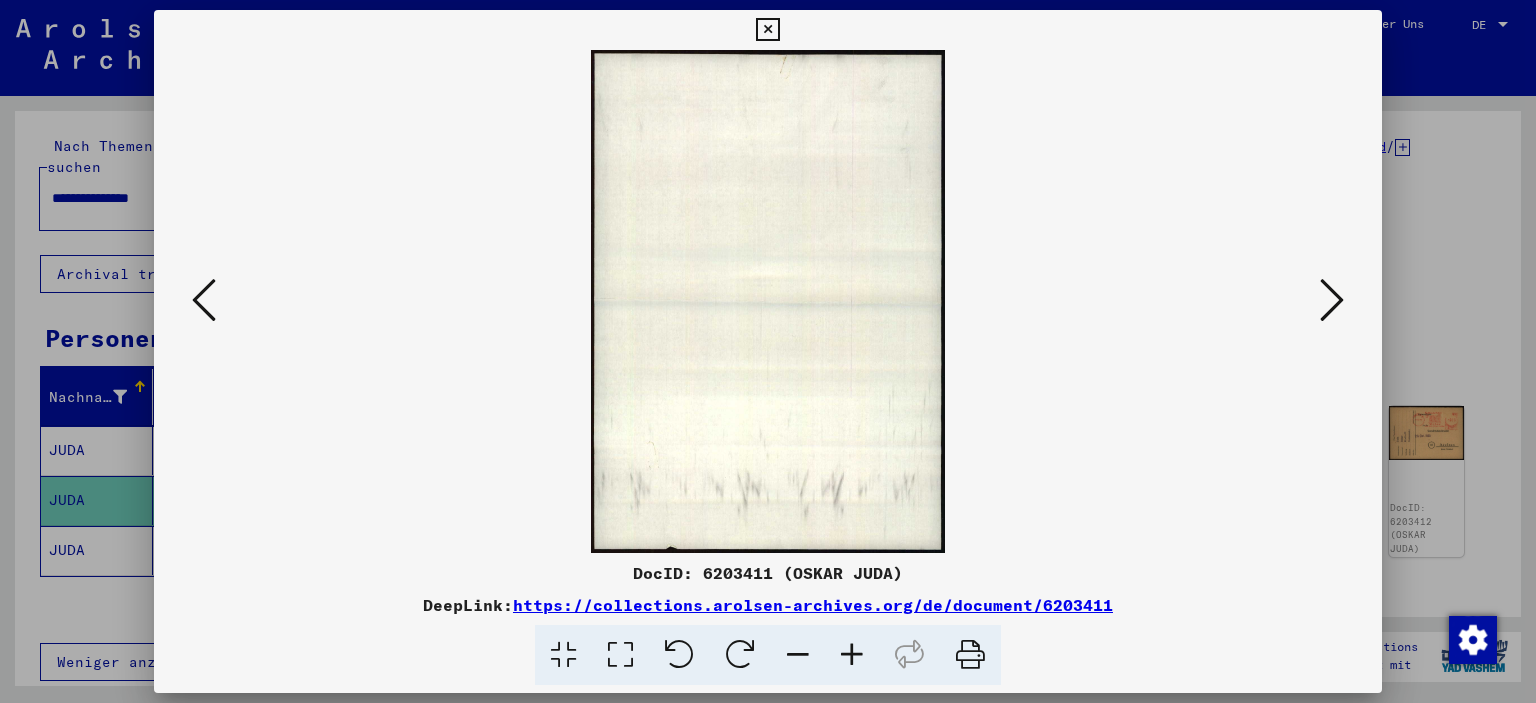 click at bounding box center (1332, 300) 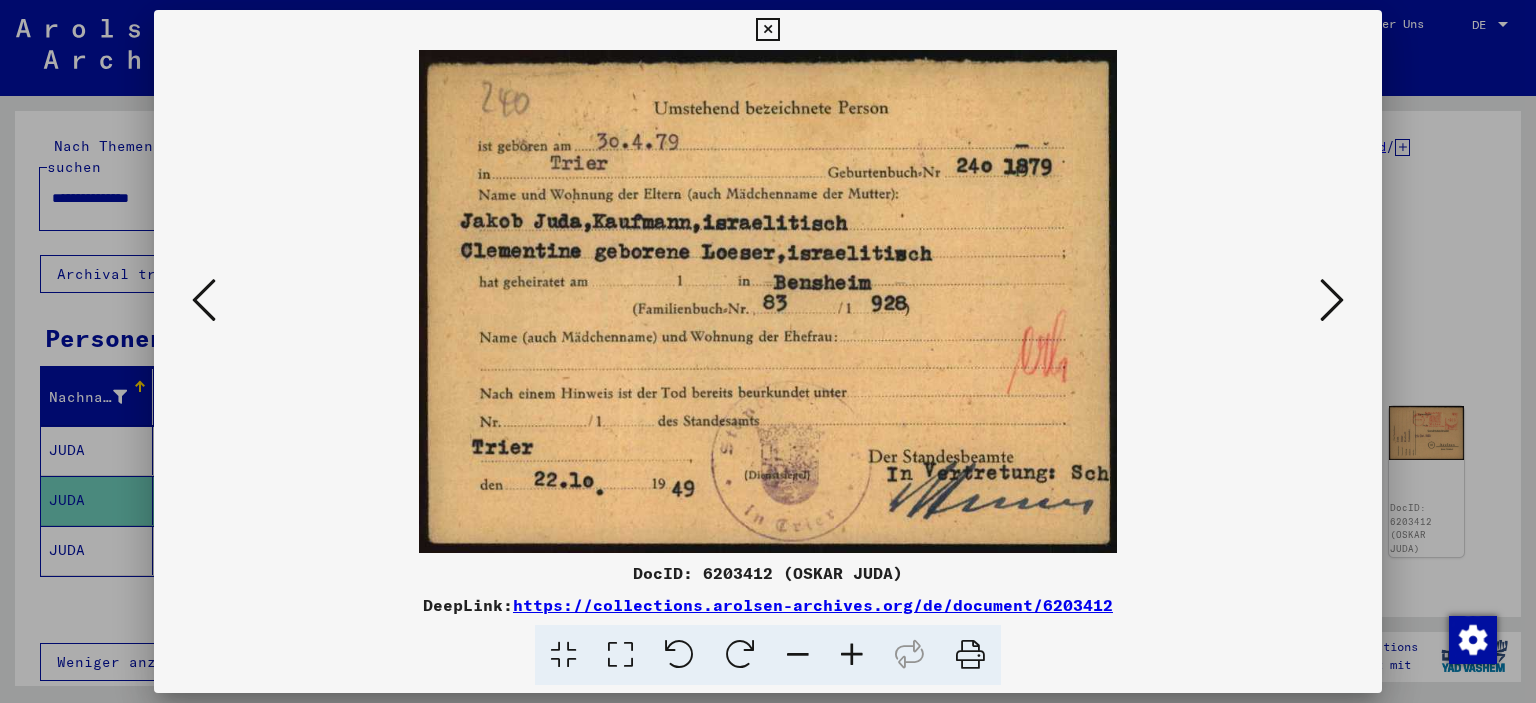 click at bounding box center (1332, 300) 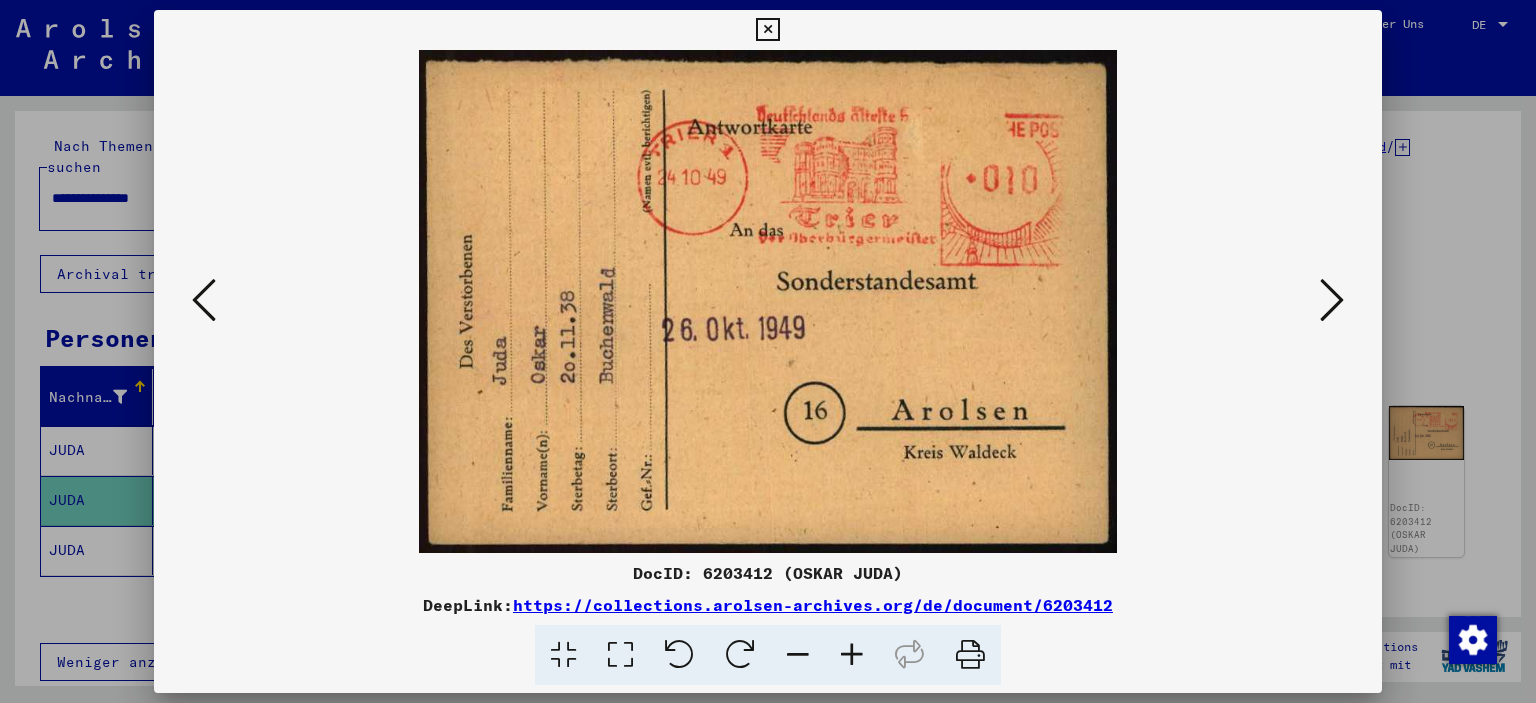click at bounding box center [1332, 300] 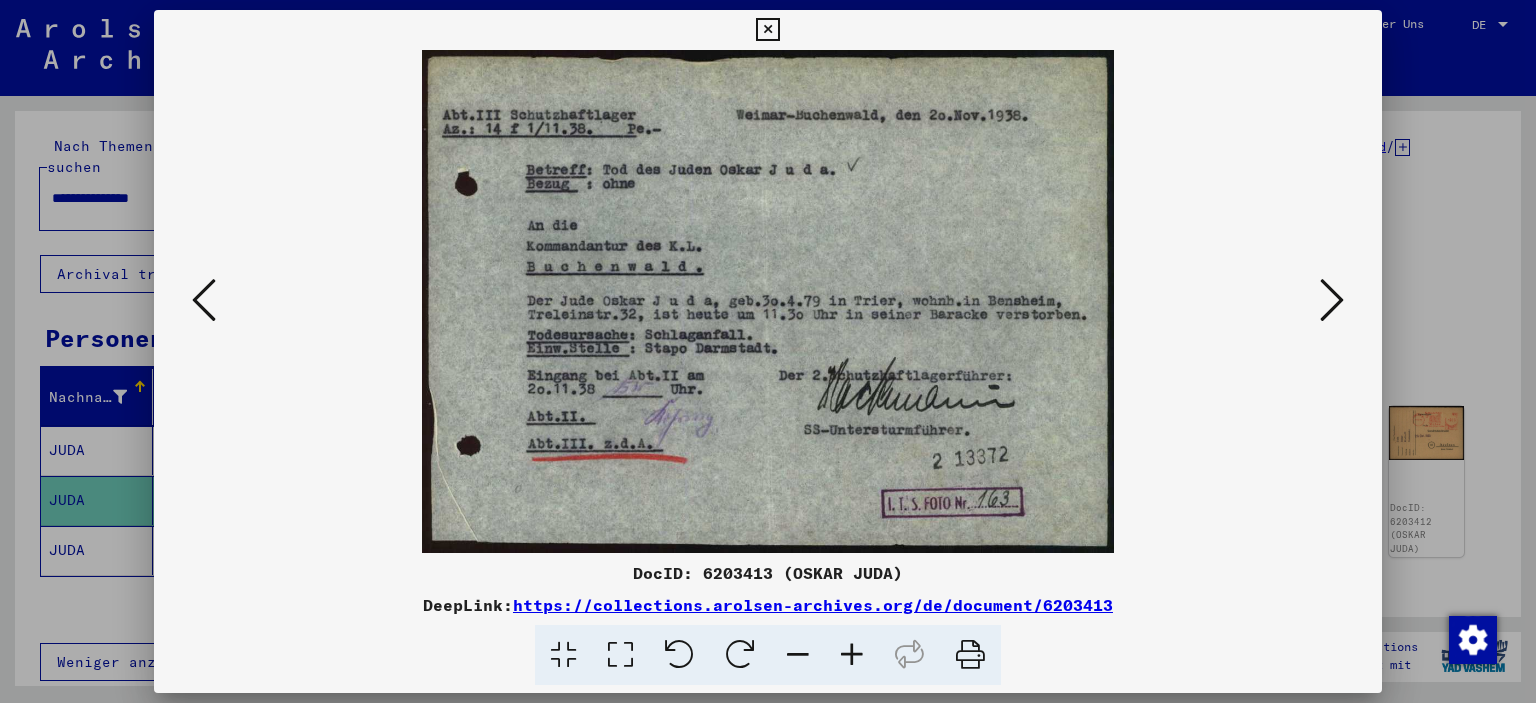 click at bounding box center (768, 301) 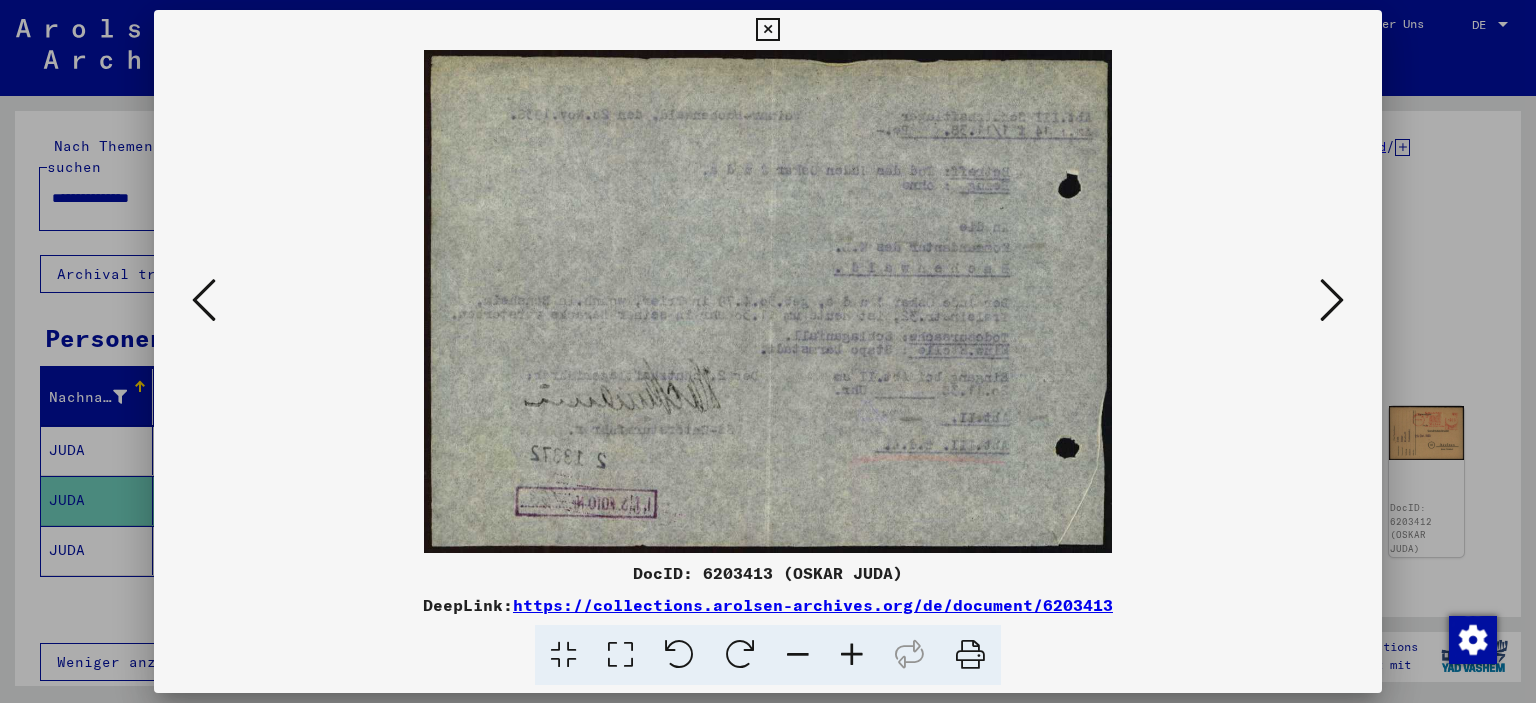 click at bounding box center (1332, 300) 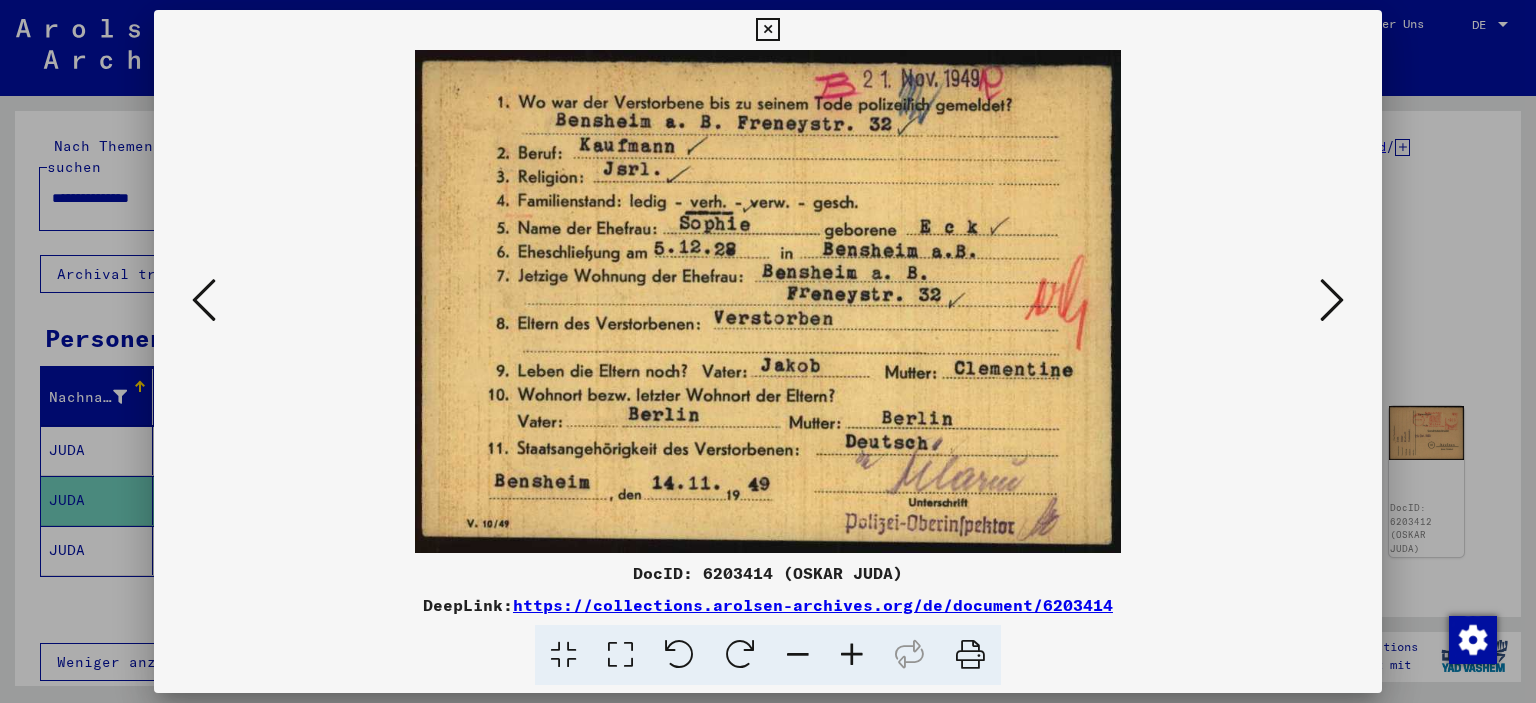 click at bounding box center [1332, 300] 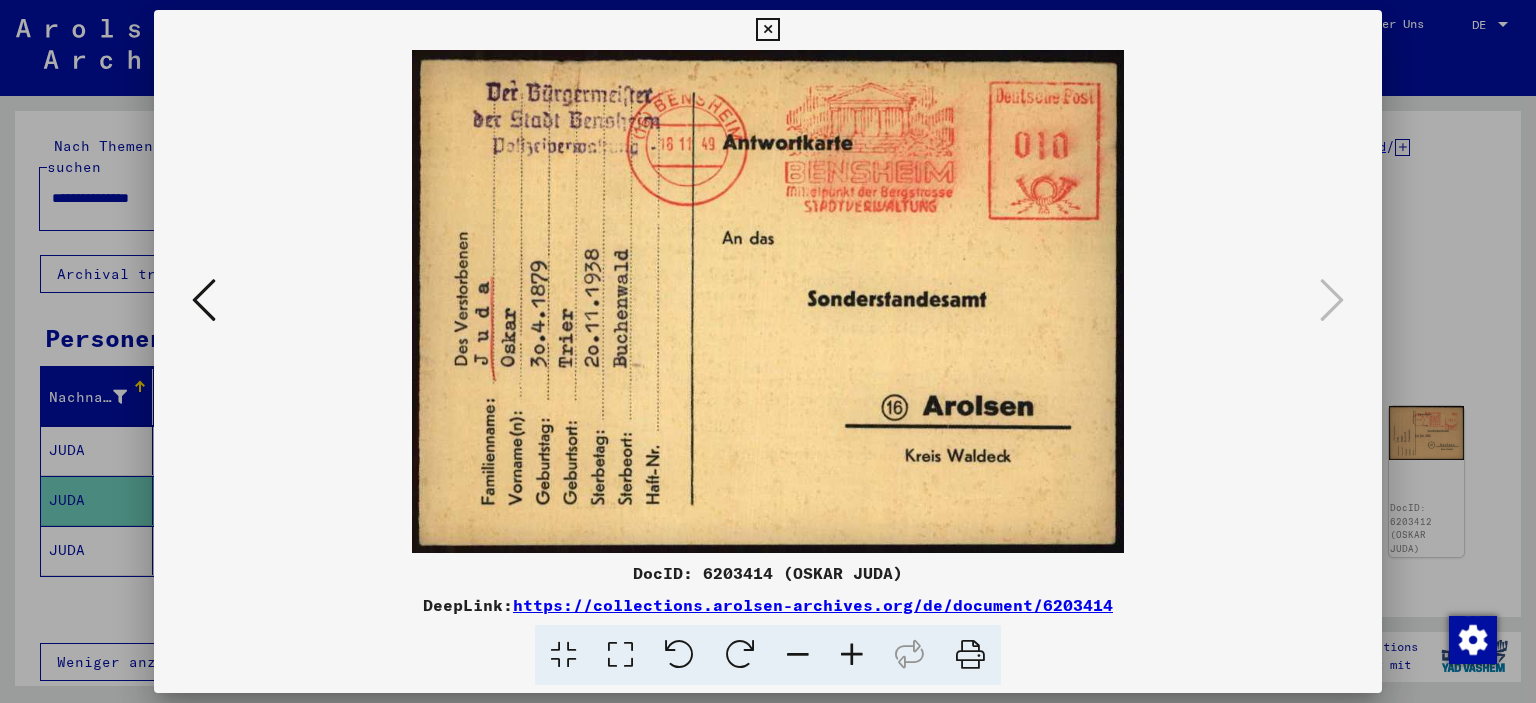 click at bounding box center (767, 30) 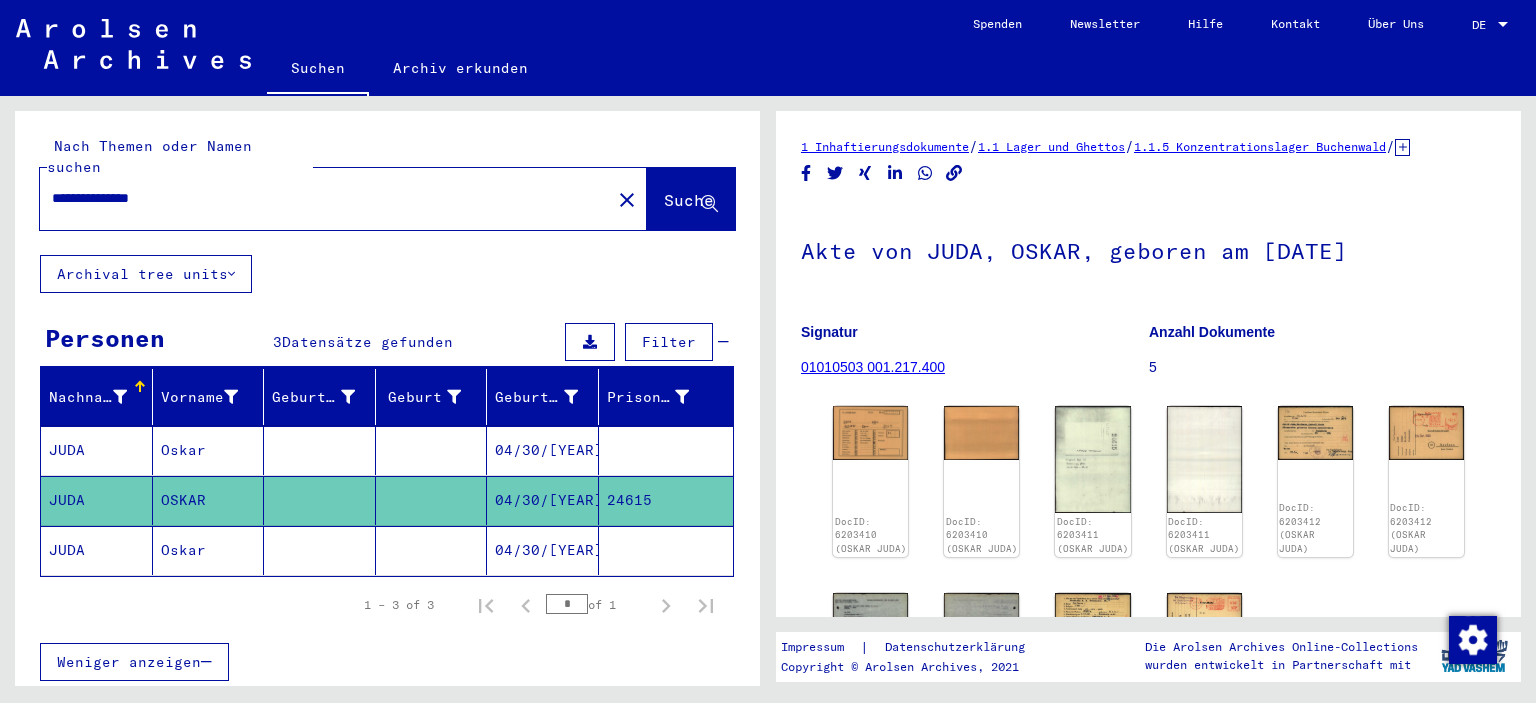 click on "JUDA" 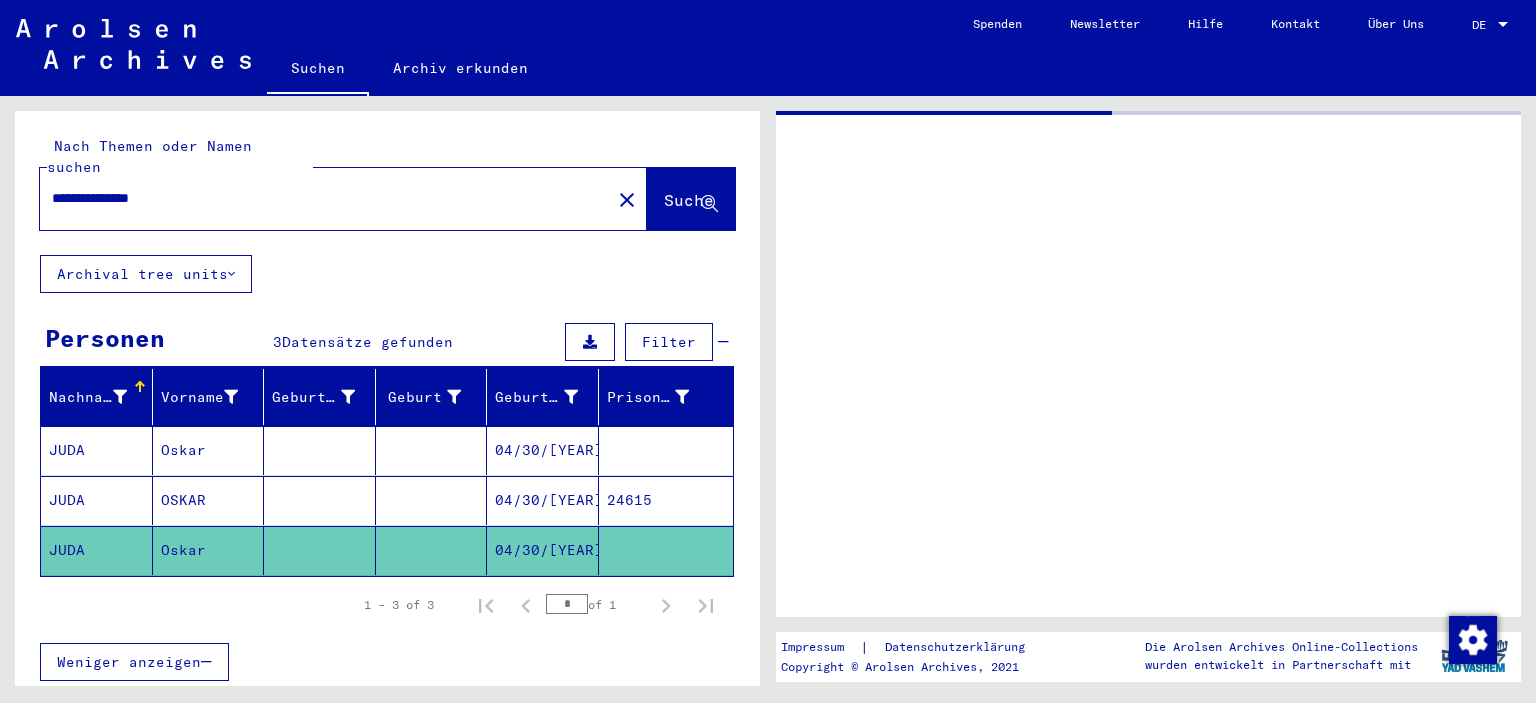 click on "JUDA" 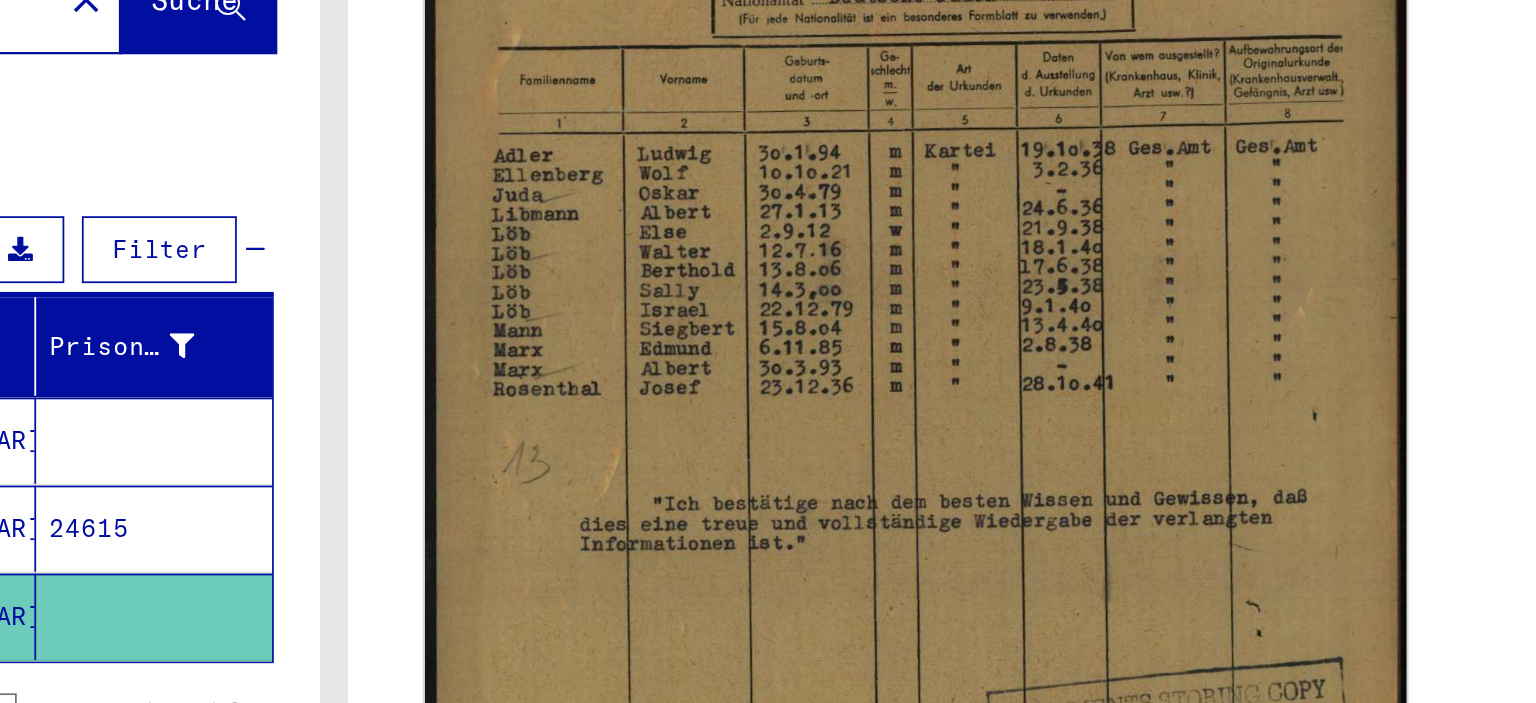 scroll, scrollTop: 418, scrollLeft: 0, axis: vertical 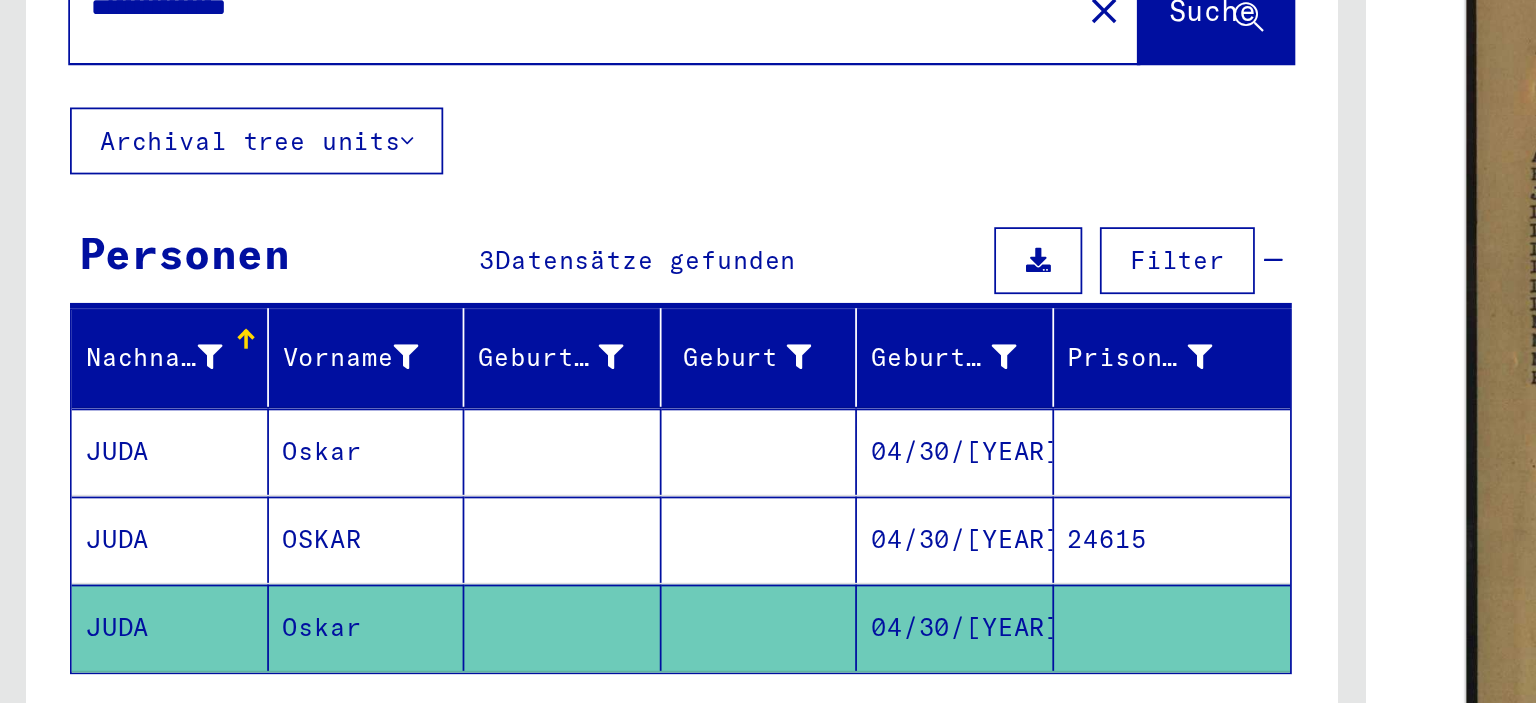 click on "JUDA" at bounding box center [97, 500] 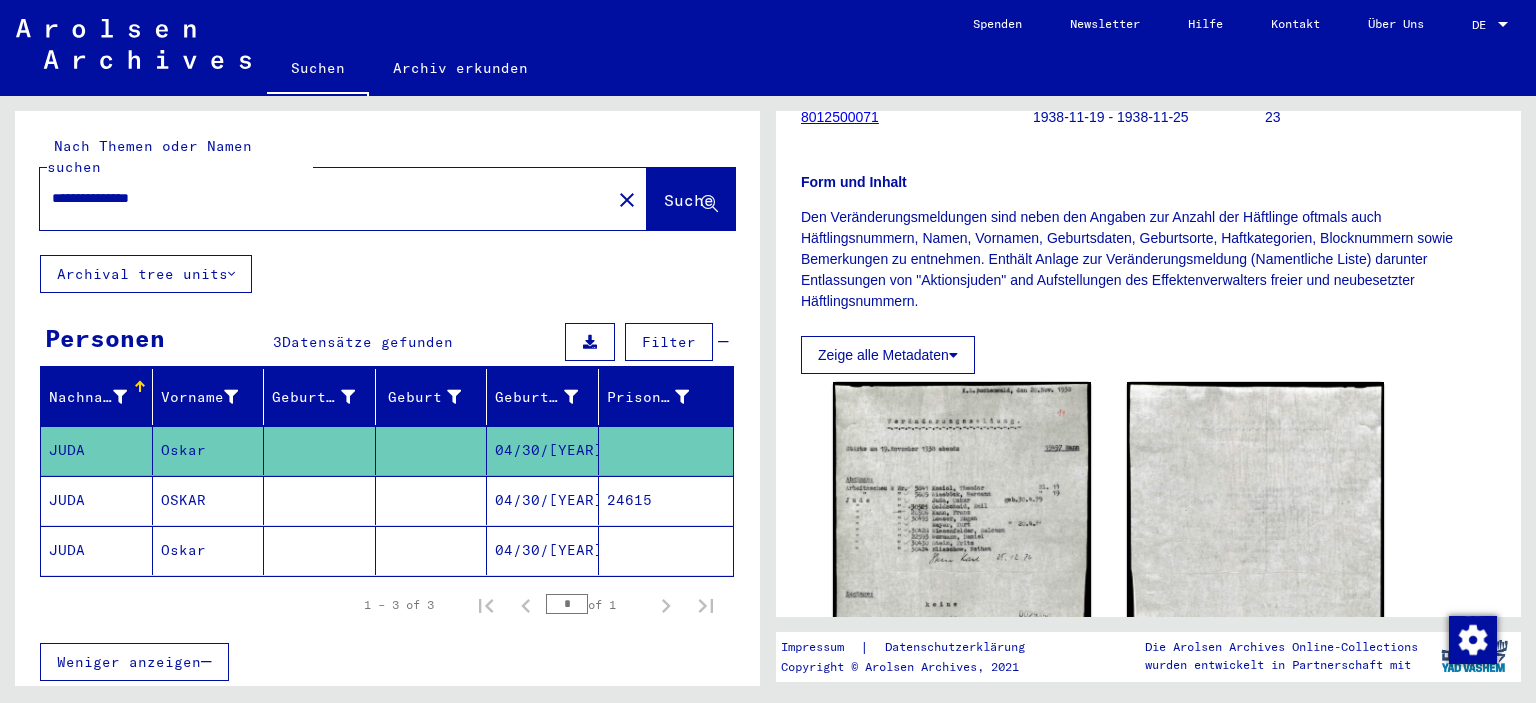 scroll, scrollTop: 524, scrollLeft: 0, axis: vertical 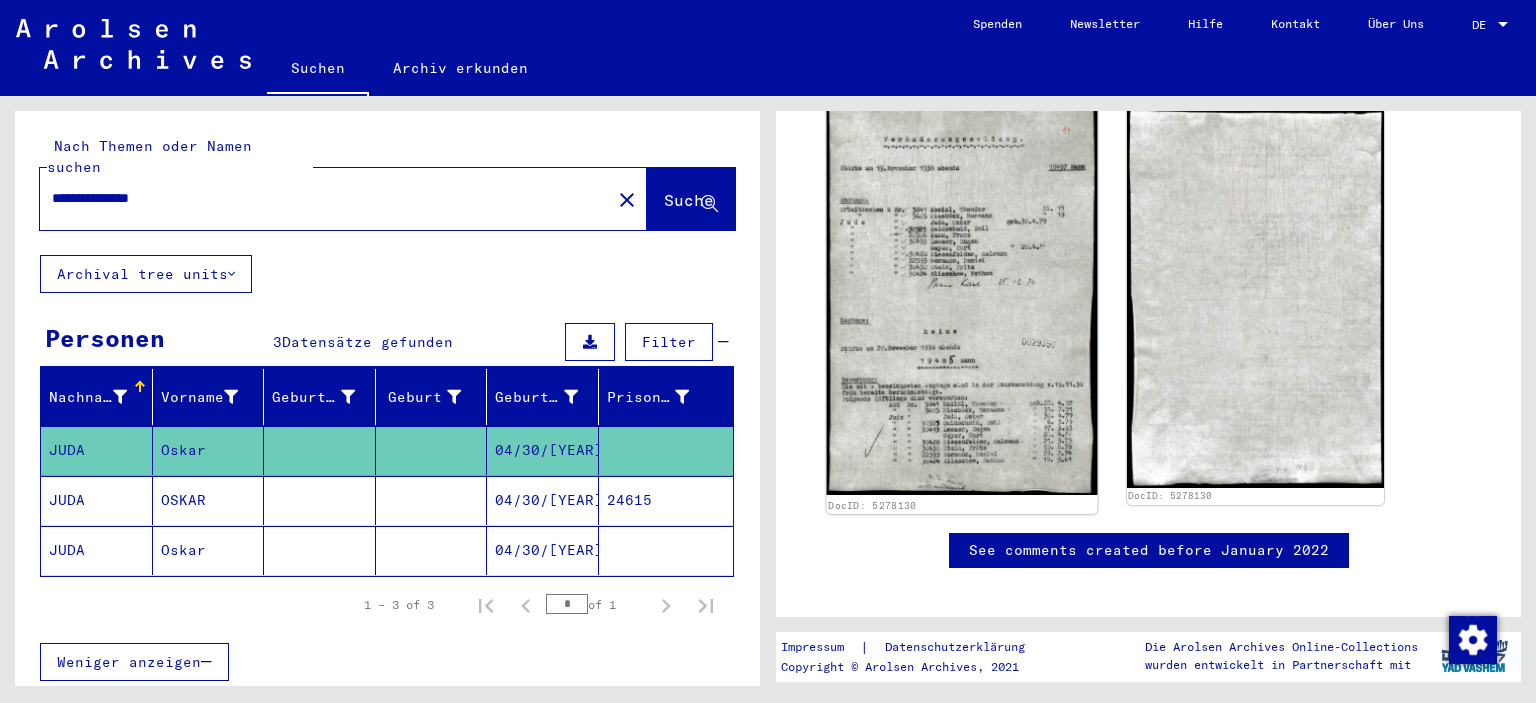 click 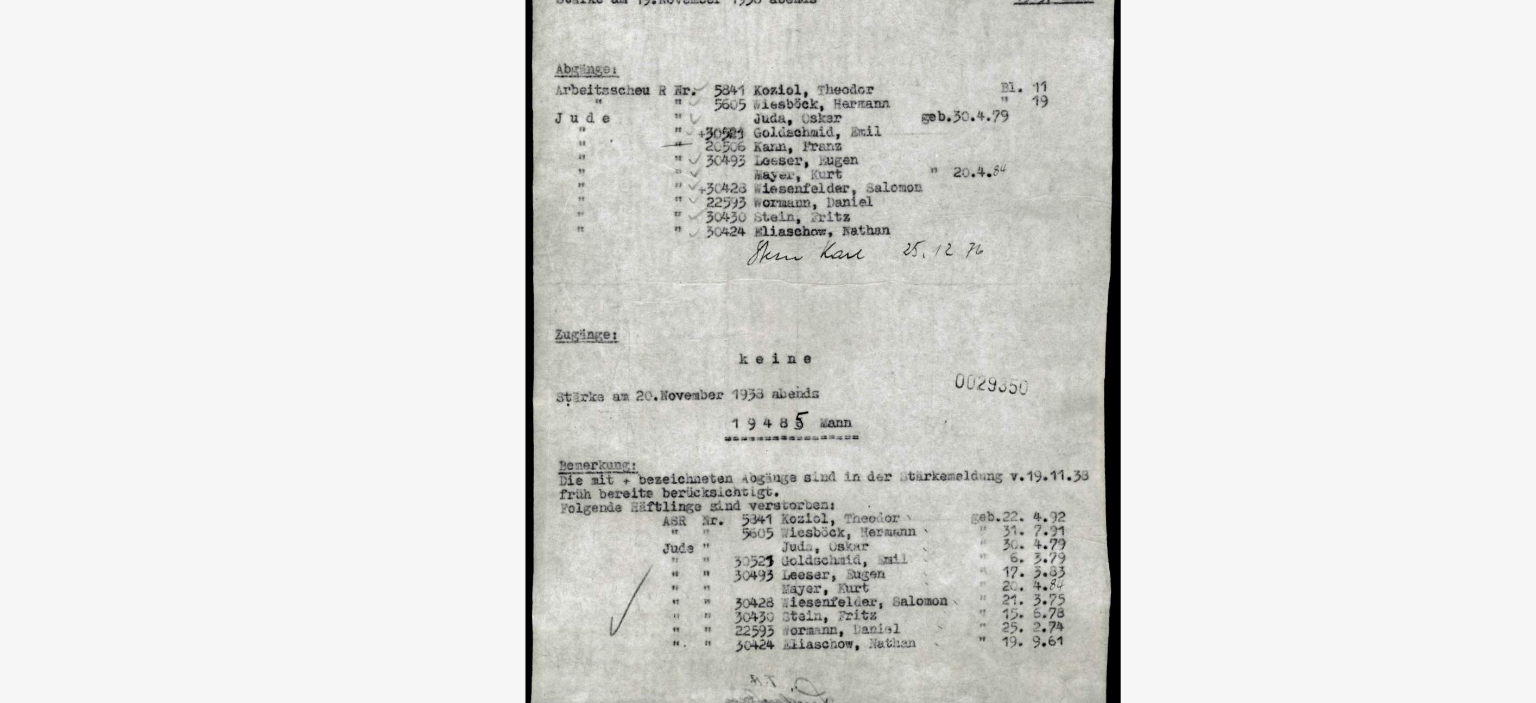 scroll, scrollTop: 525, scrollLeft: 0, axis: vertical 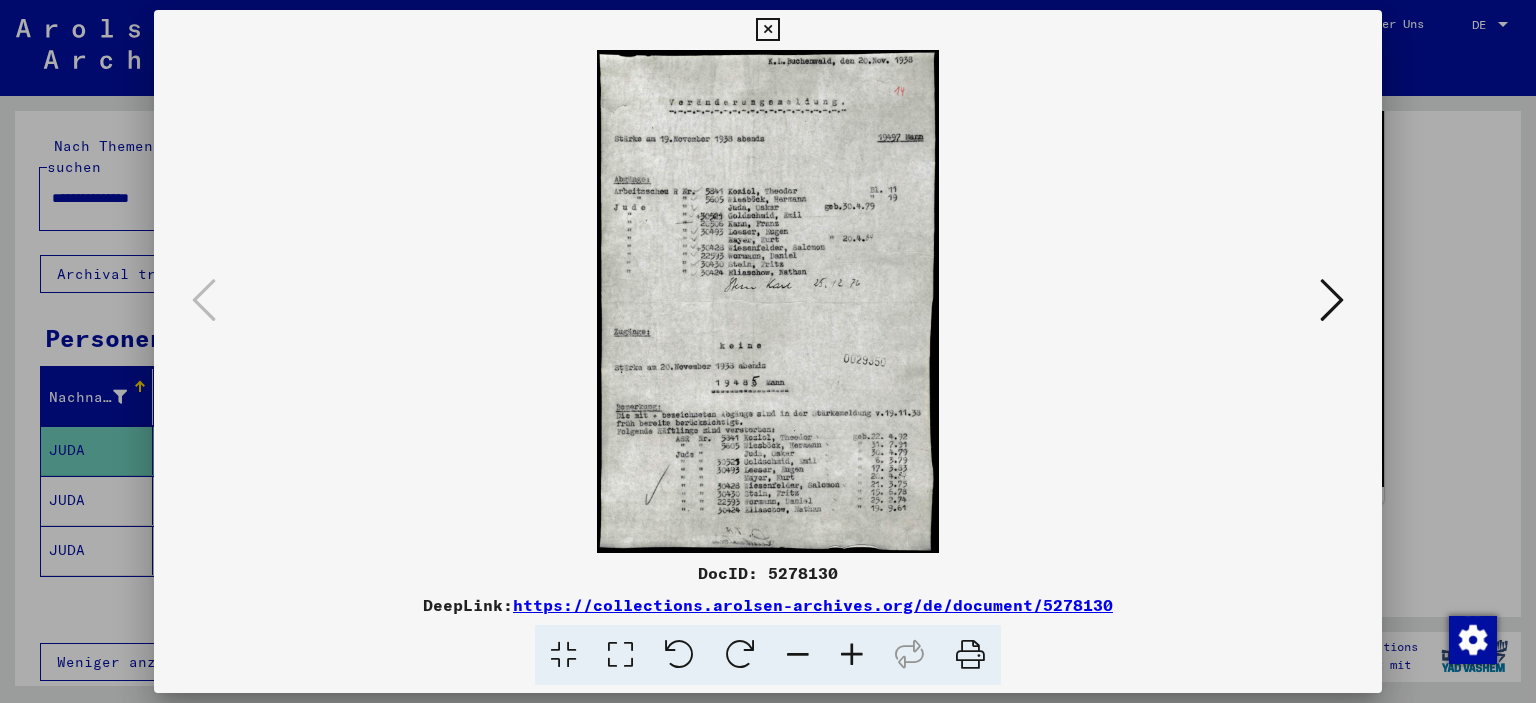 click at bounding box center (767, 30) 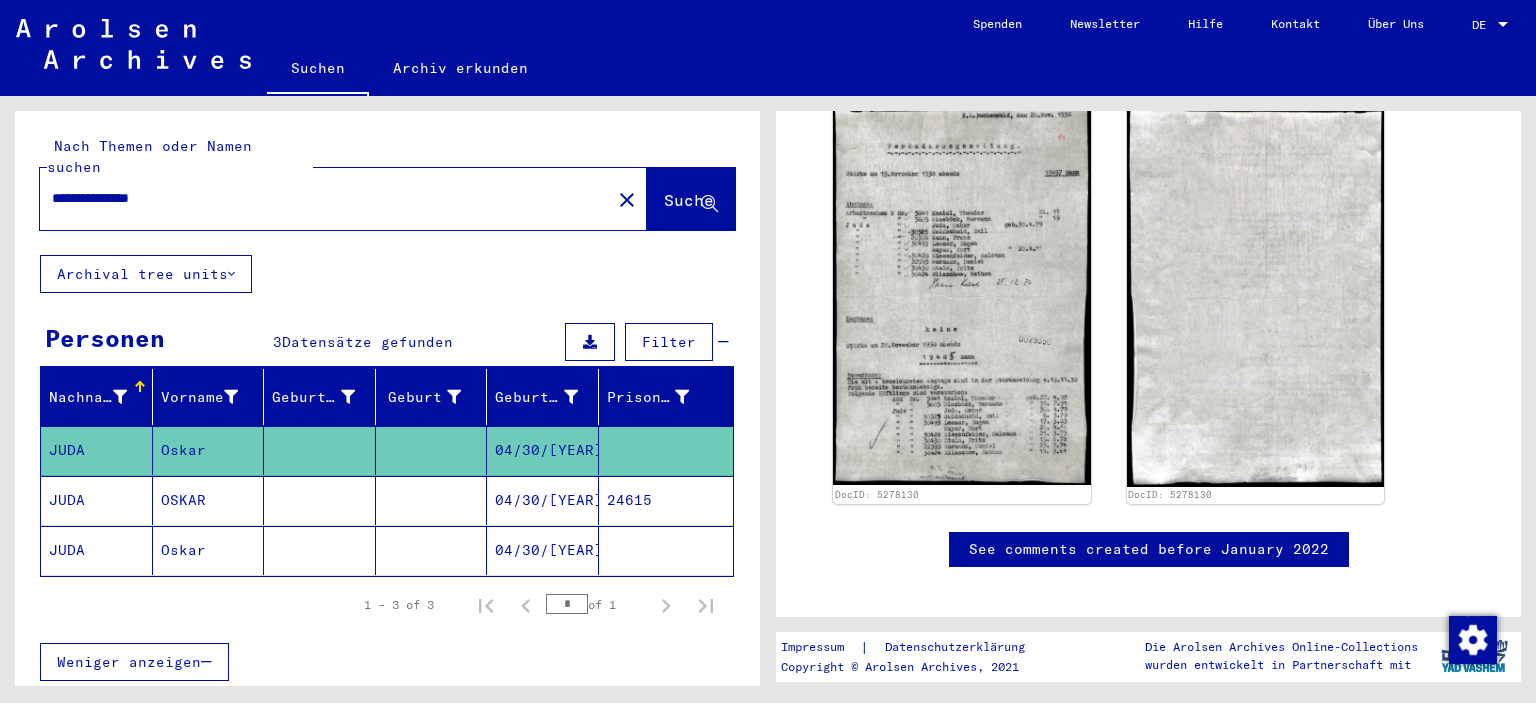 drag, startPoint x: 193, startPoint y: 170, endPoint x: 0, endPoint y: 202, distance: 195.63486 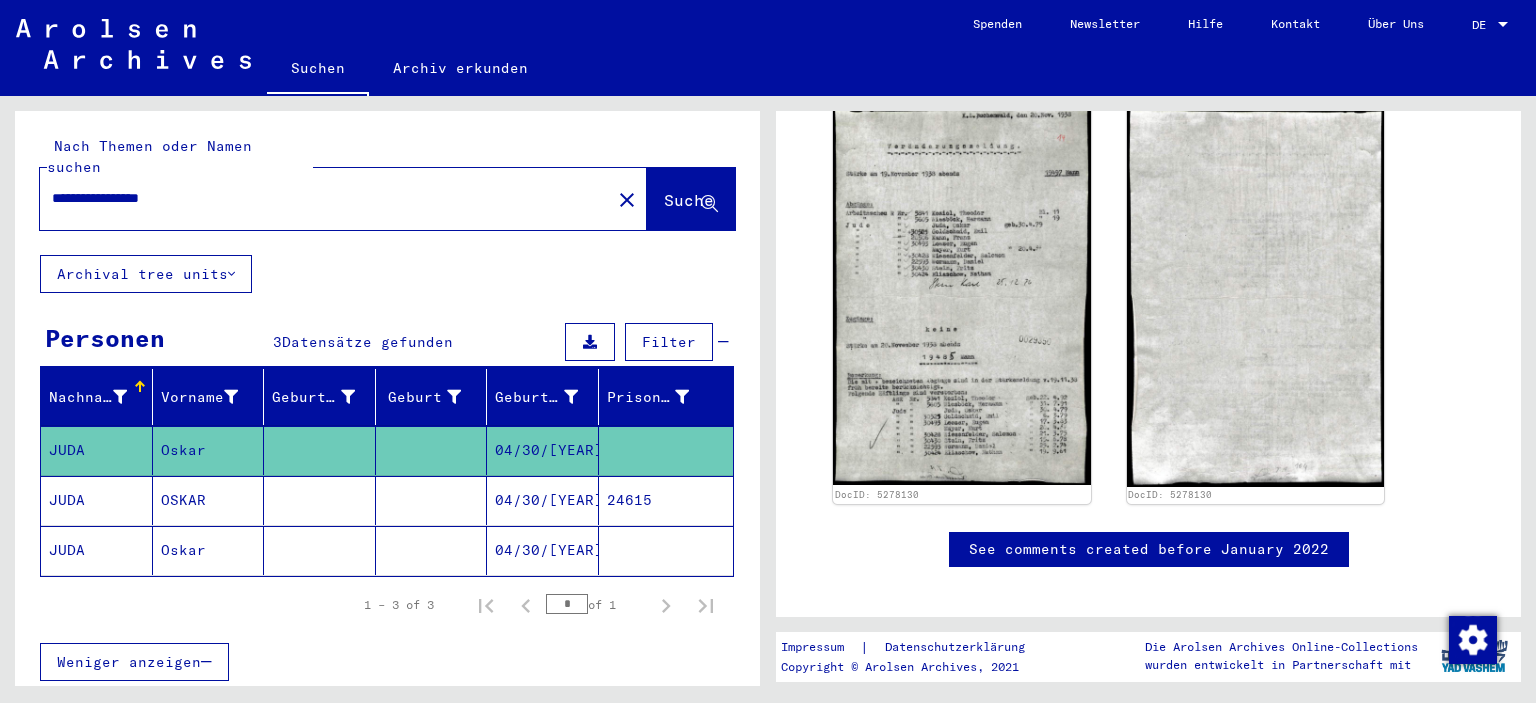 scroll, scrollTop: 0, scrollLeft: 0, axis: both 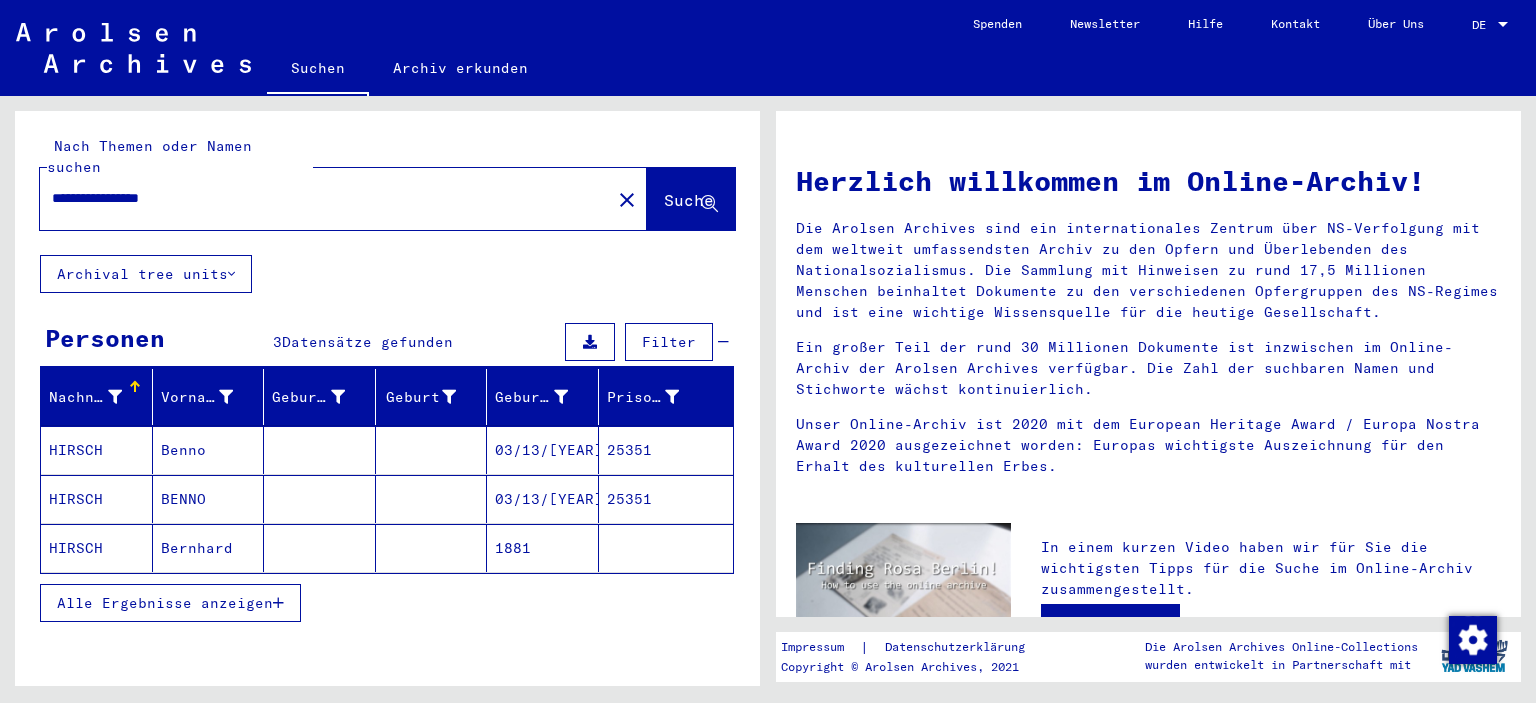 click on "HIRSCH" at bounding box center (97, 499) 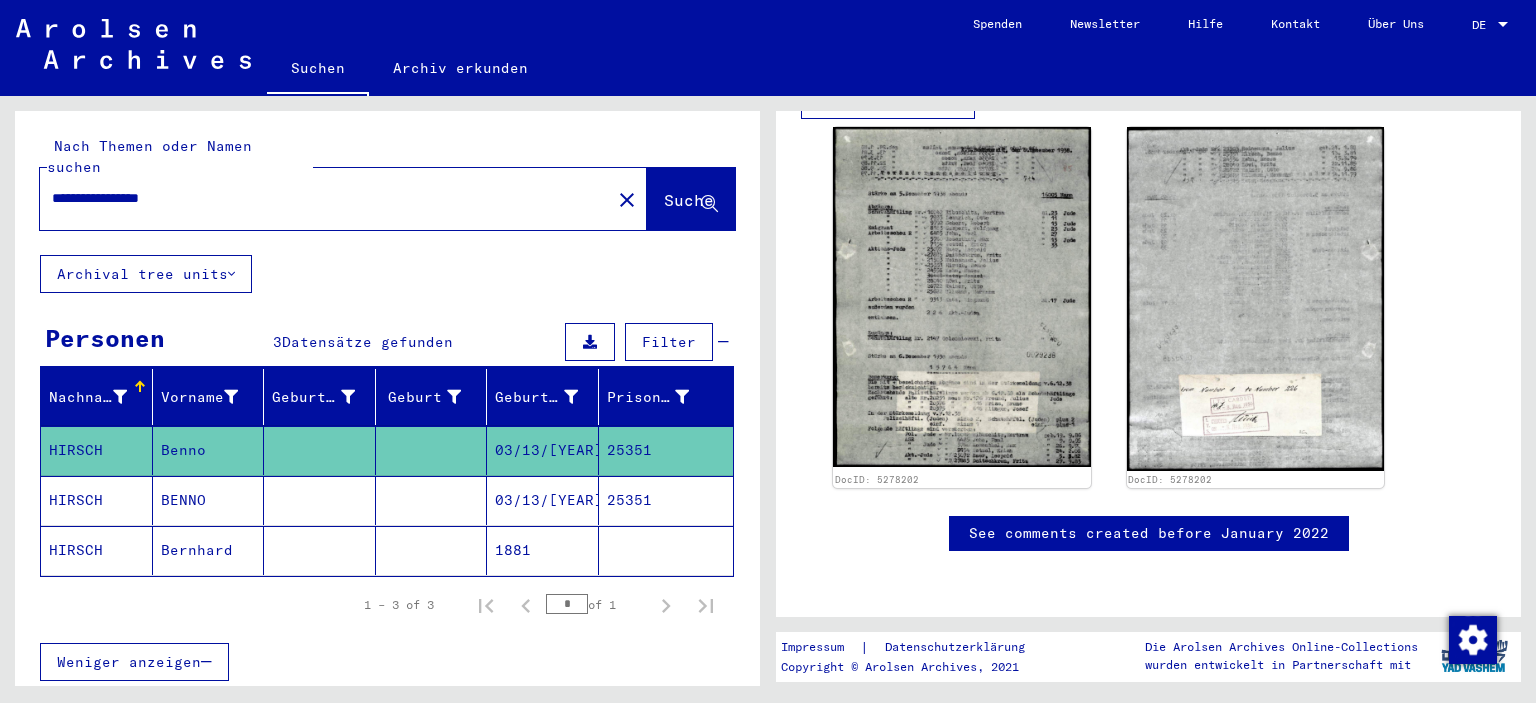 scroll, scrollTop: 645, scrollLeft: 0, axis: vertical 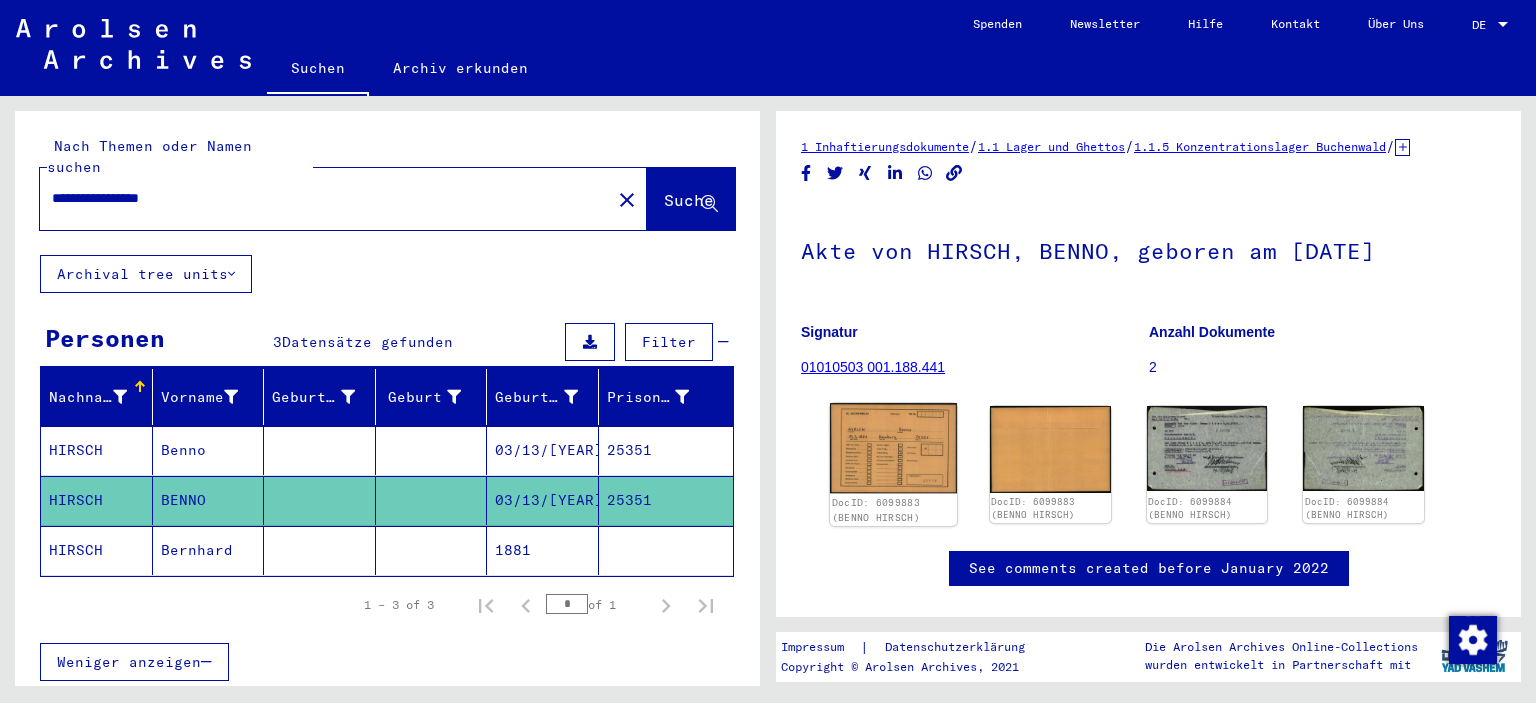 click 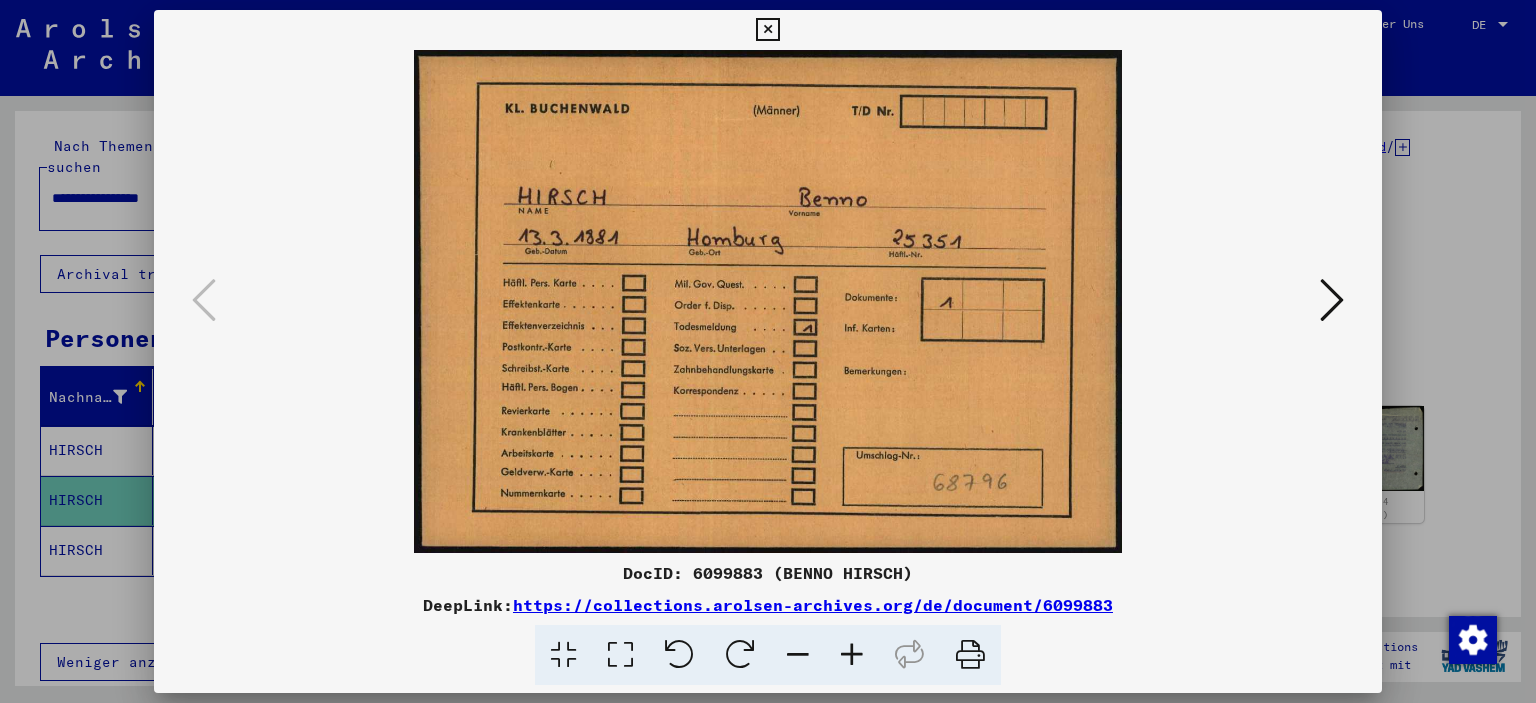 click at bounding box center (1332, 300) 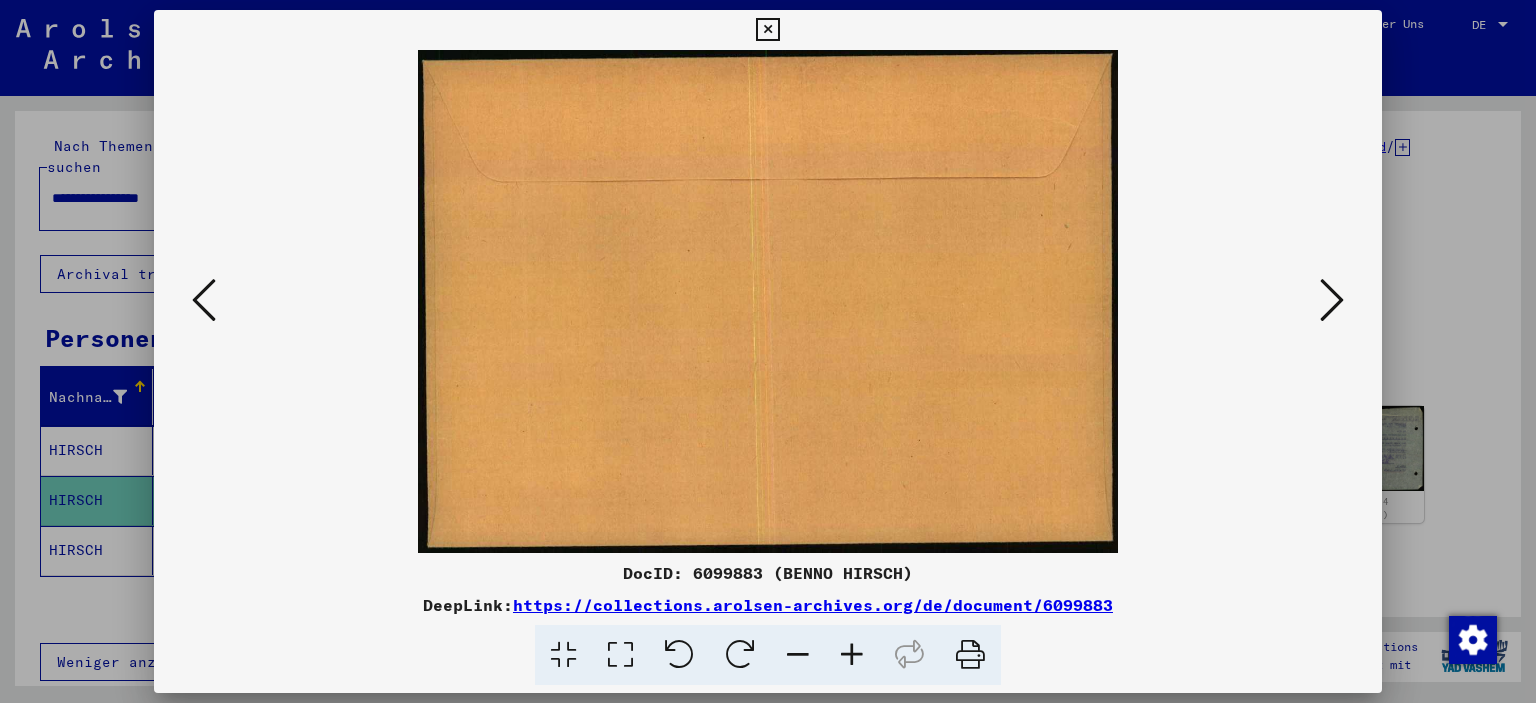 click at bounding box center [1332, 300] 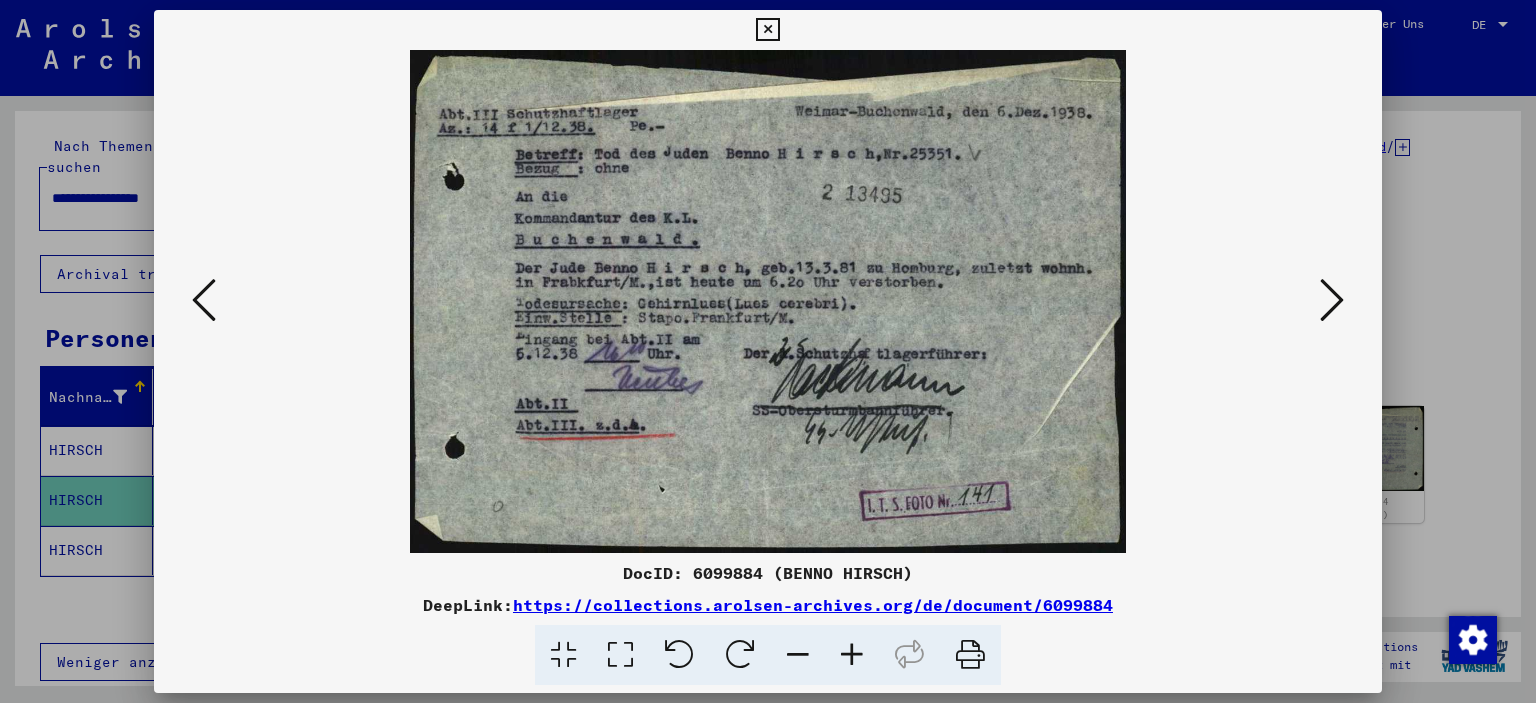 click at bounding box center [1332, 300] 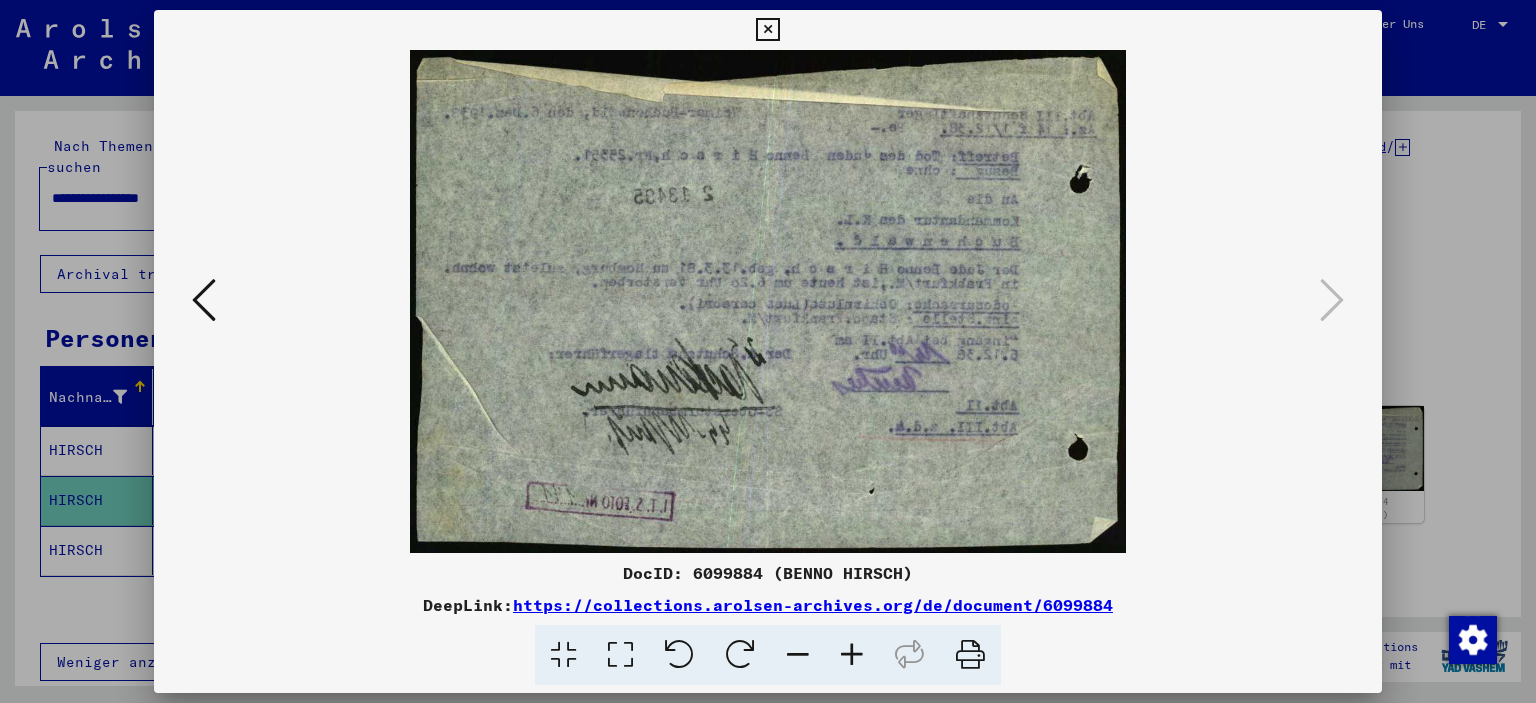 click at bounding box center [767, 30] 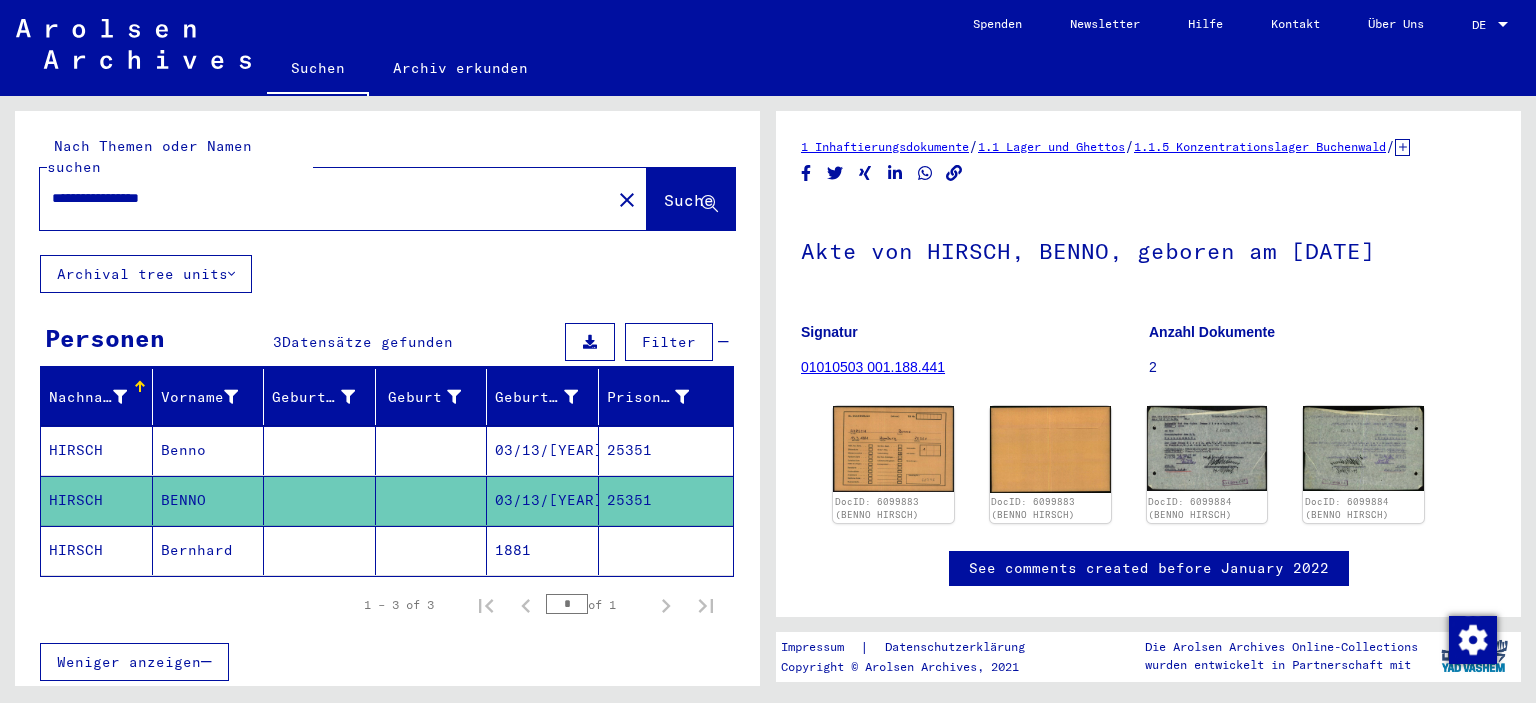 click on "HIRSCH" 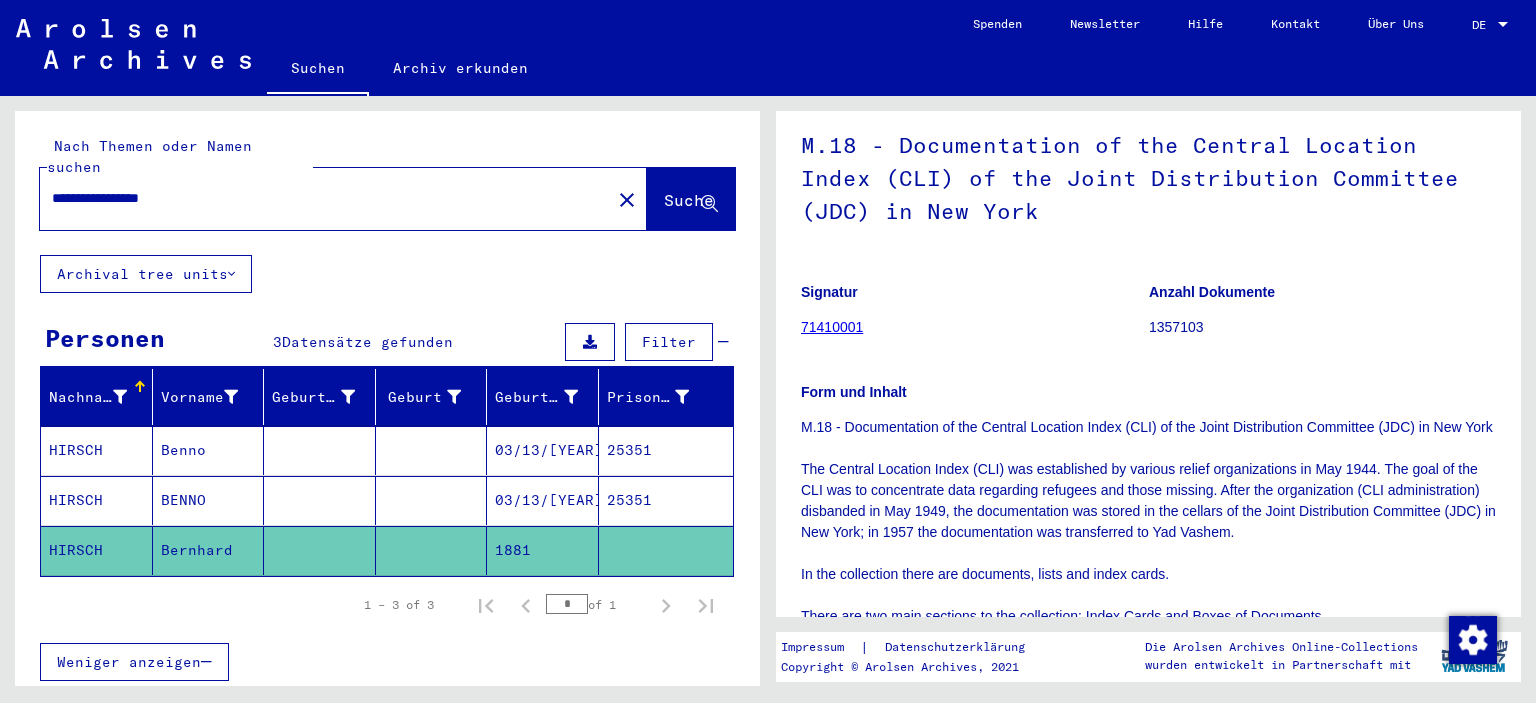 scroll, scrollTop: 105, scrollLeft: 0, axis: vertical 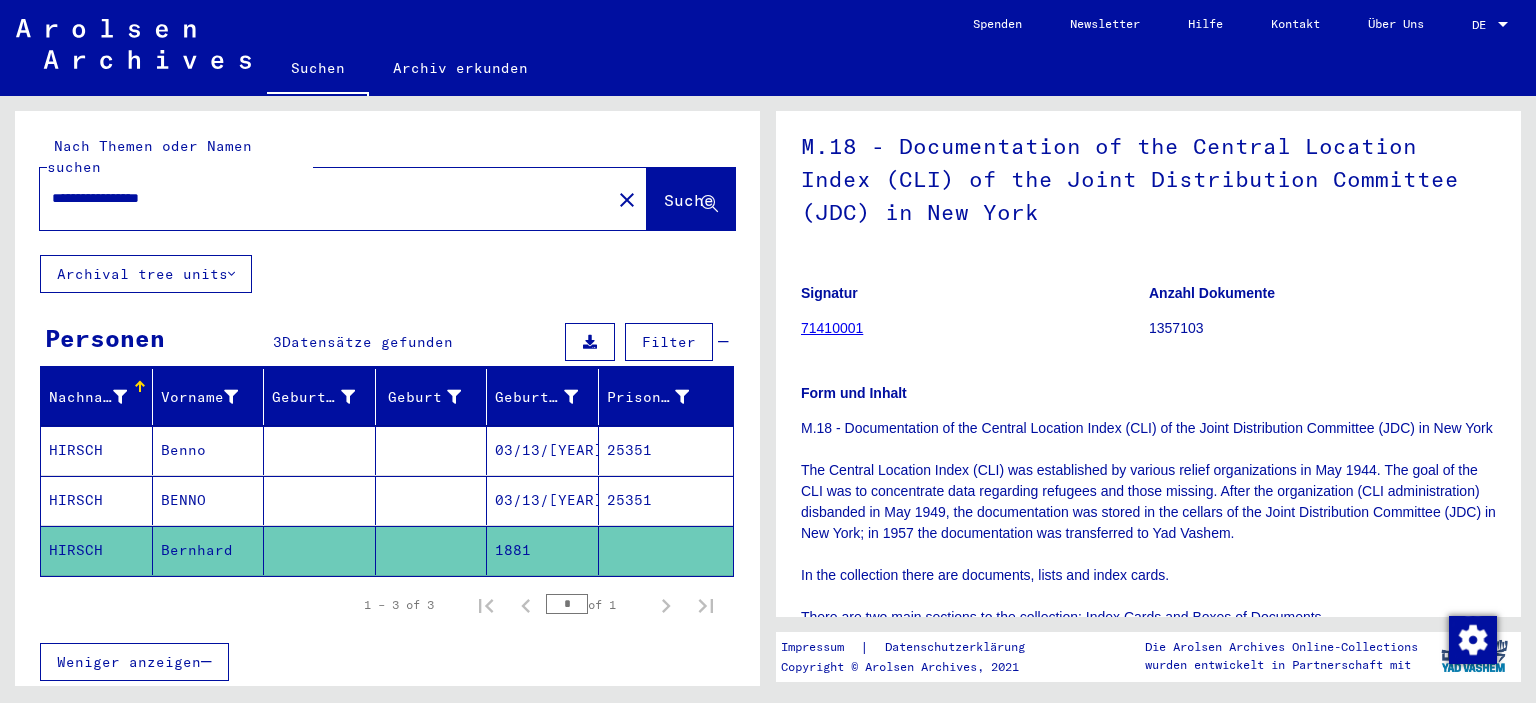 click on "HIRSCH" at bounding box center [97, 550] 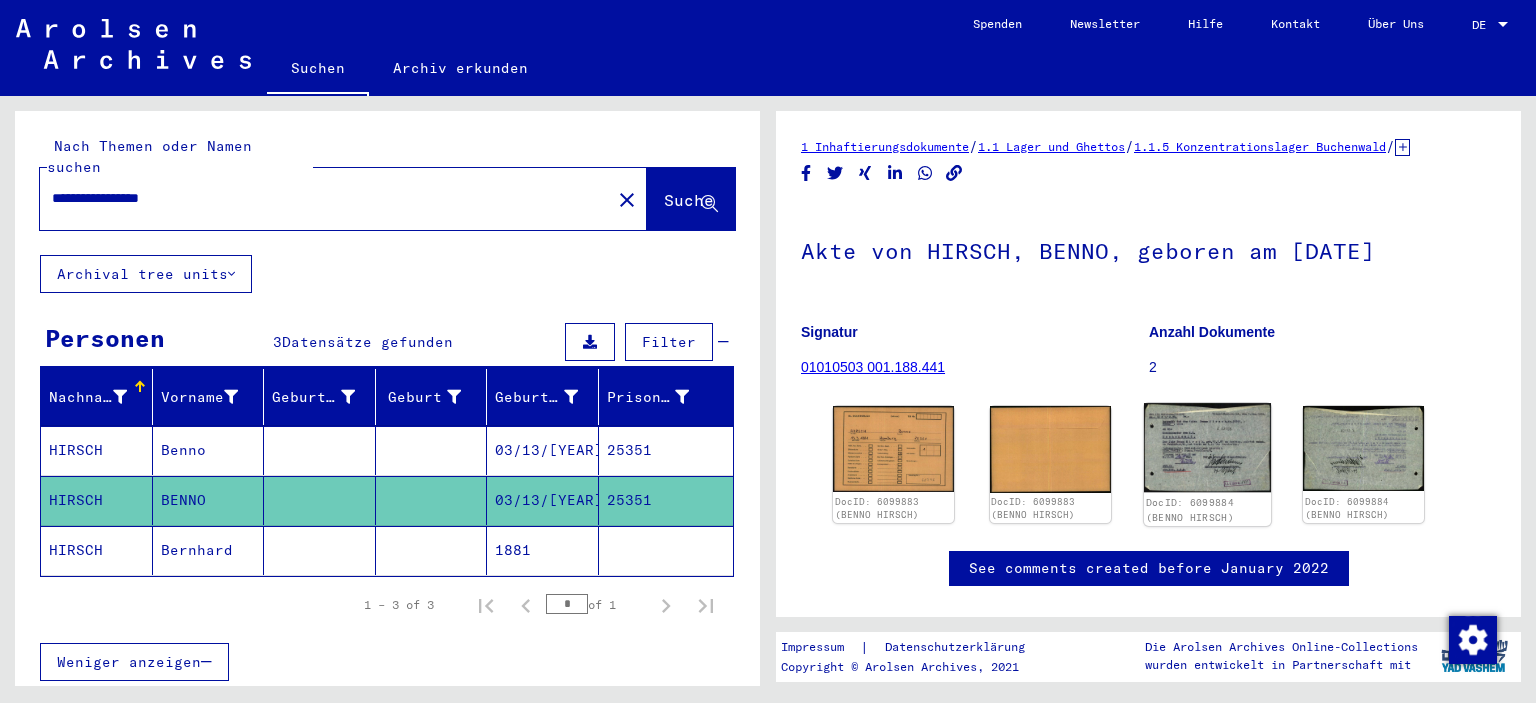 click 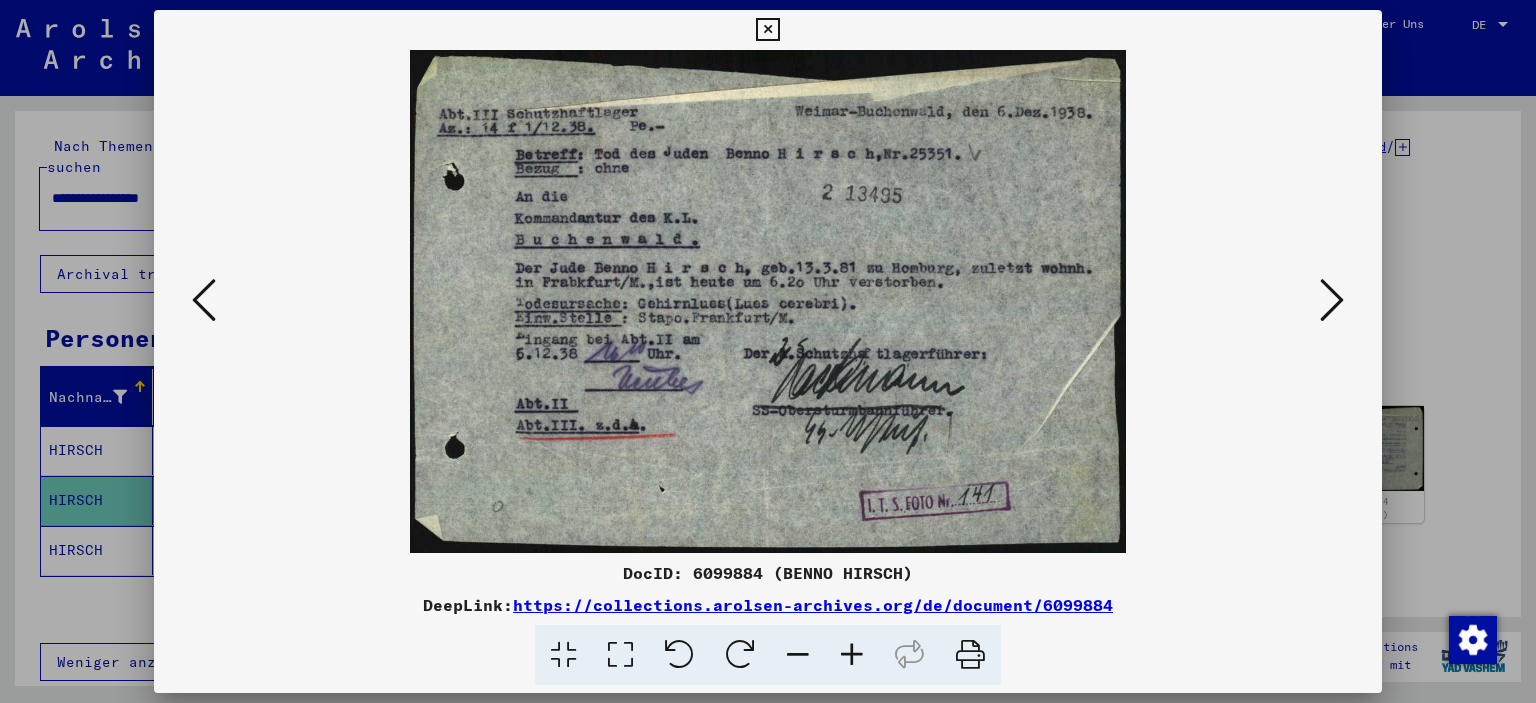 click at bounding box center (767, 30) 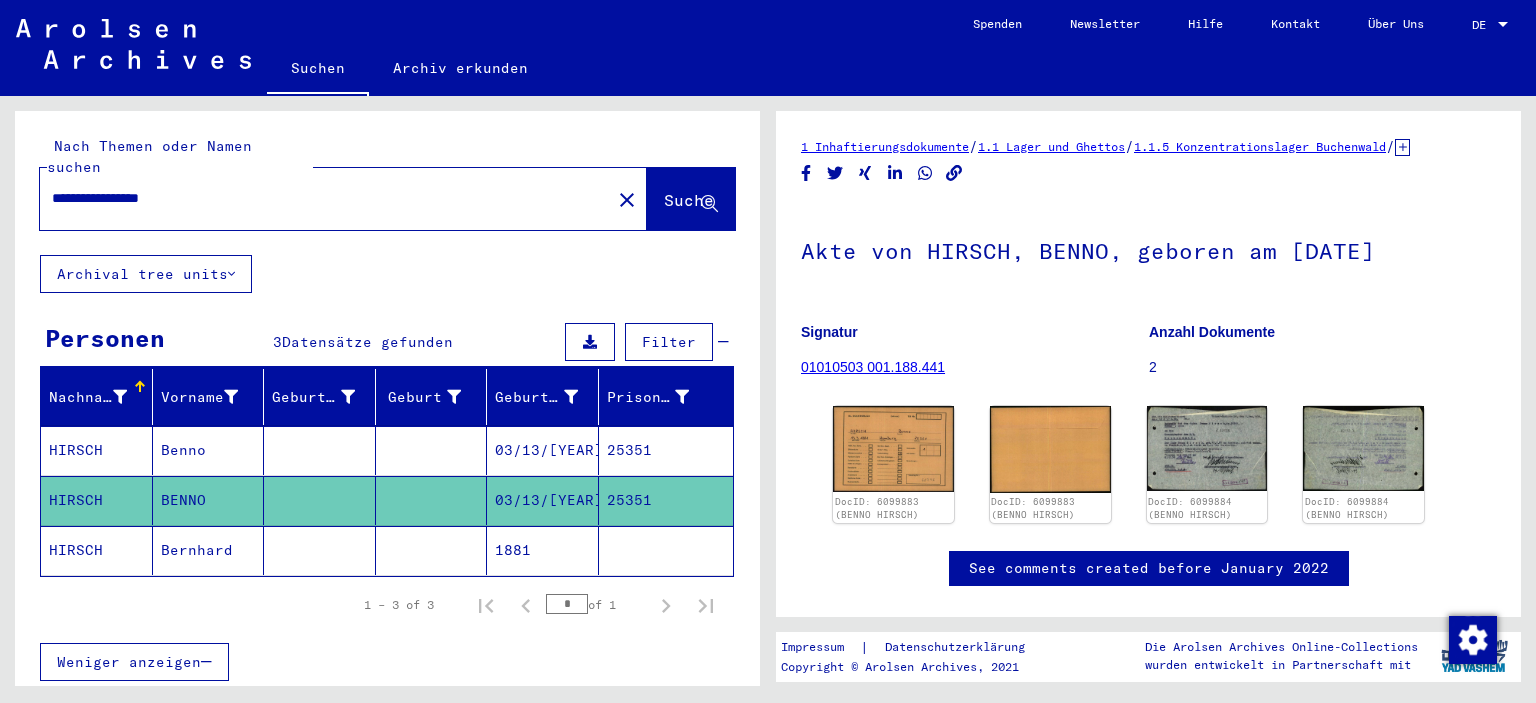drag, startPoint x: 101, startPoint y: 179, endPoint x: 0, endPoint y: 194, distance: 102.10779 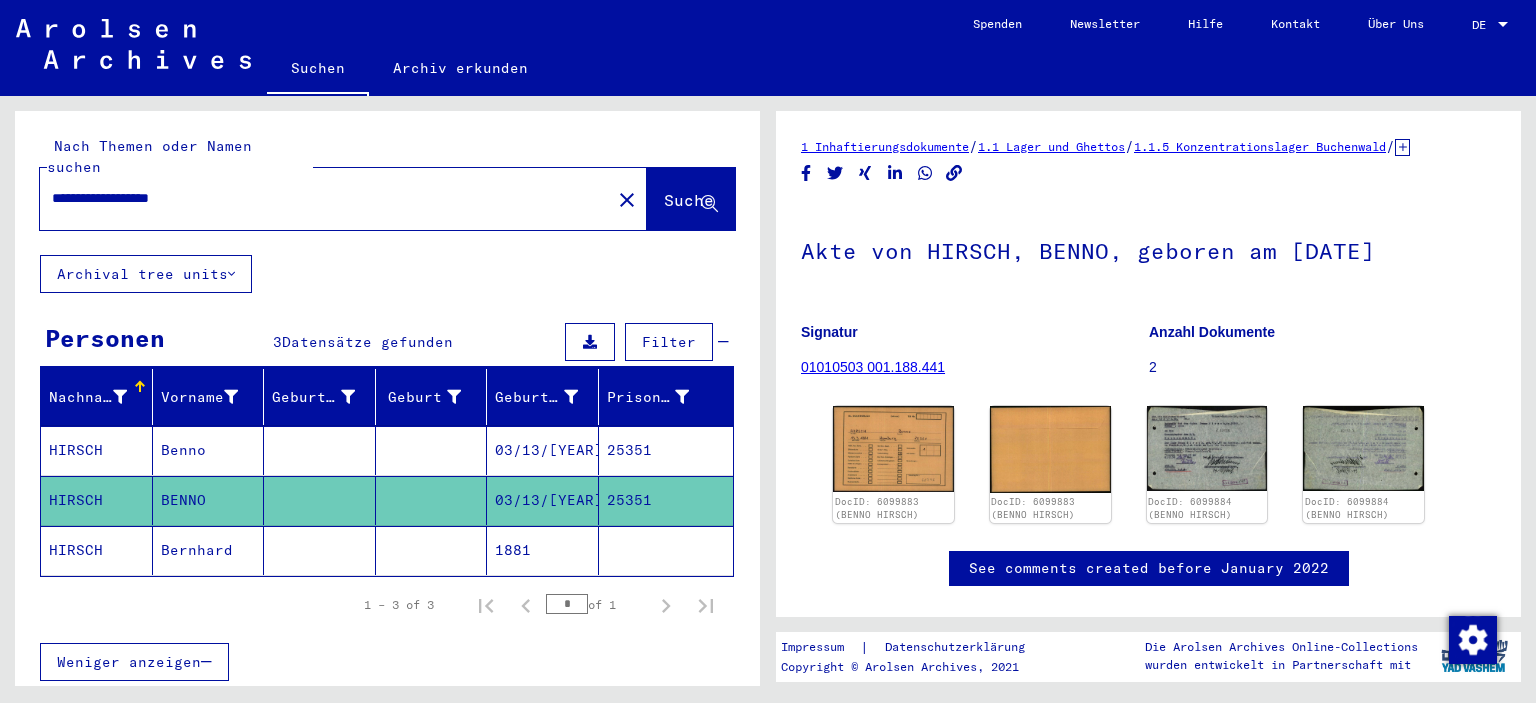 click on "**********" at bounding box center [325, 198] 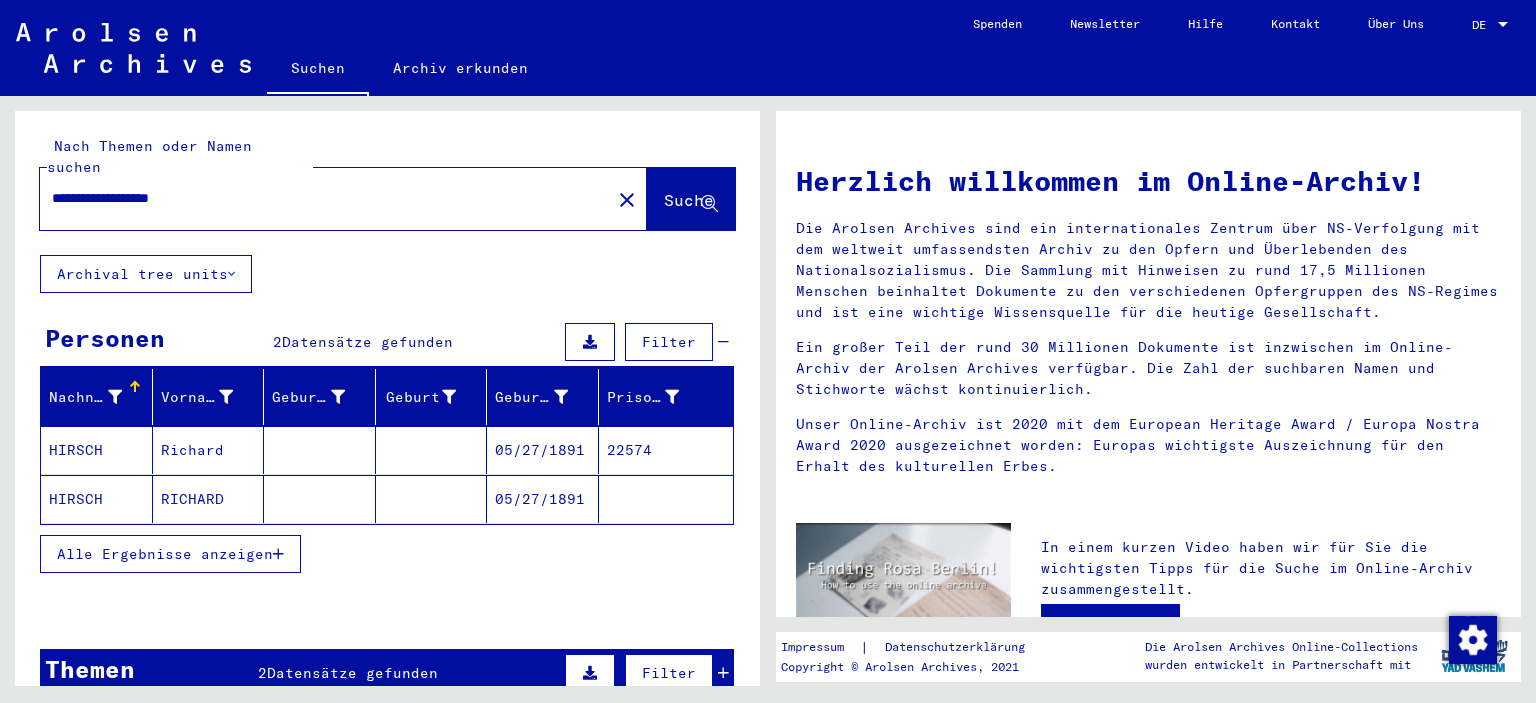 click on "HIRSCH" at bounding box center (97, 499) 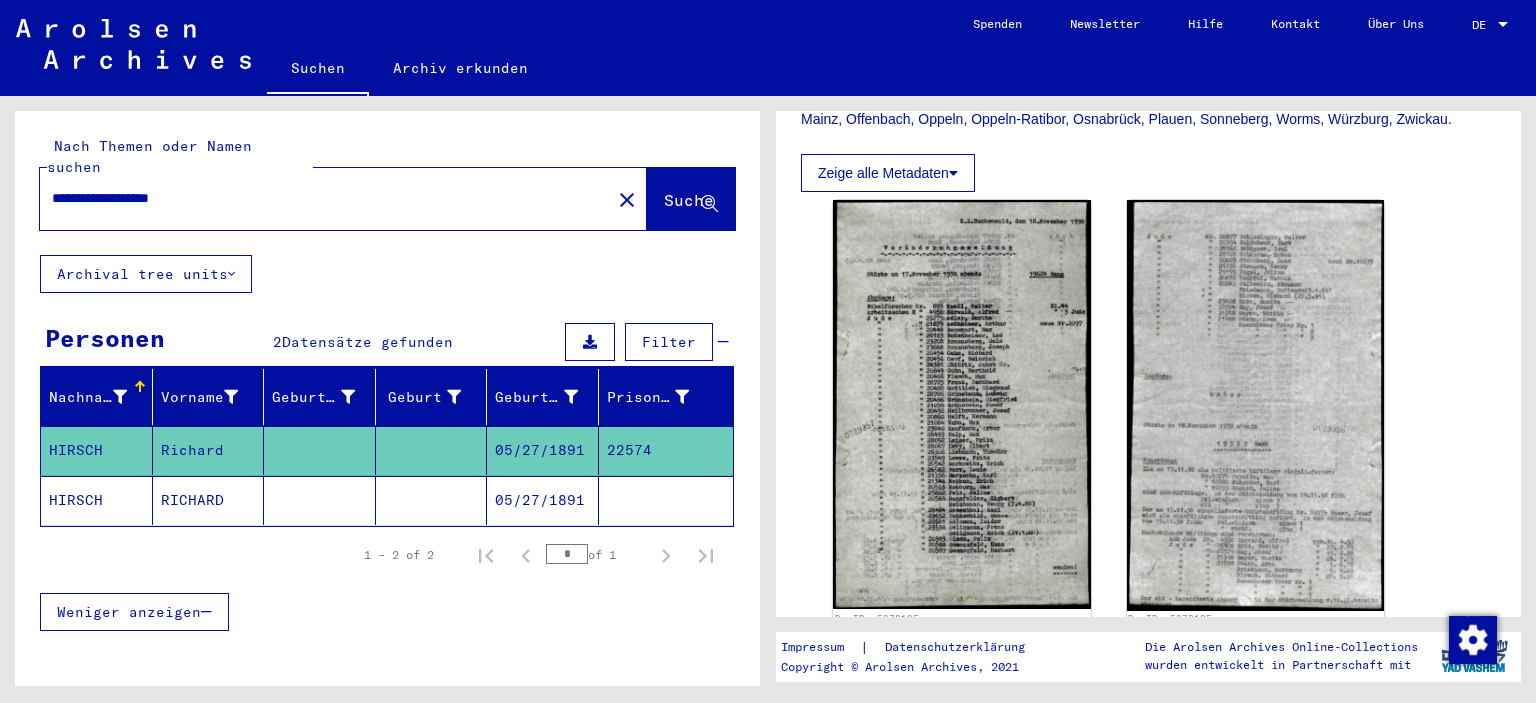 scroll, scrollTop: 628, scrollLeft: 0, axis: vertical 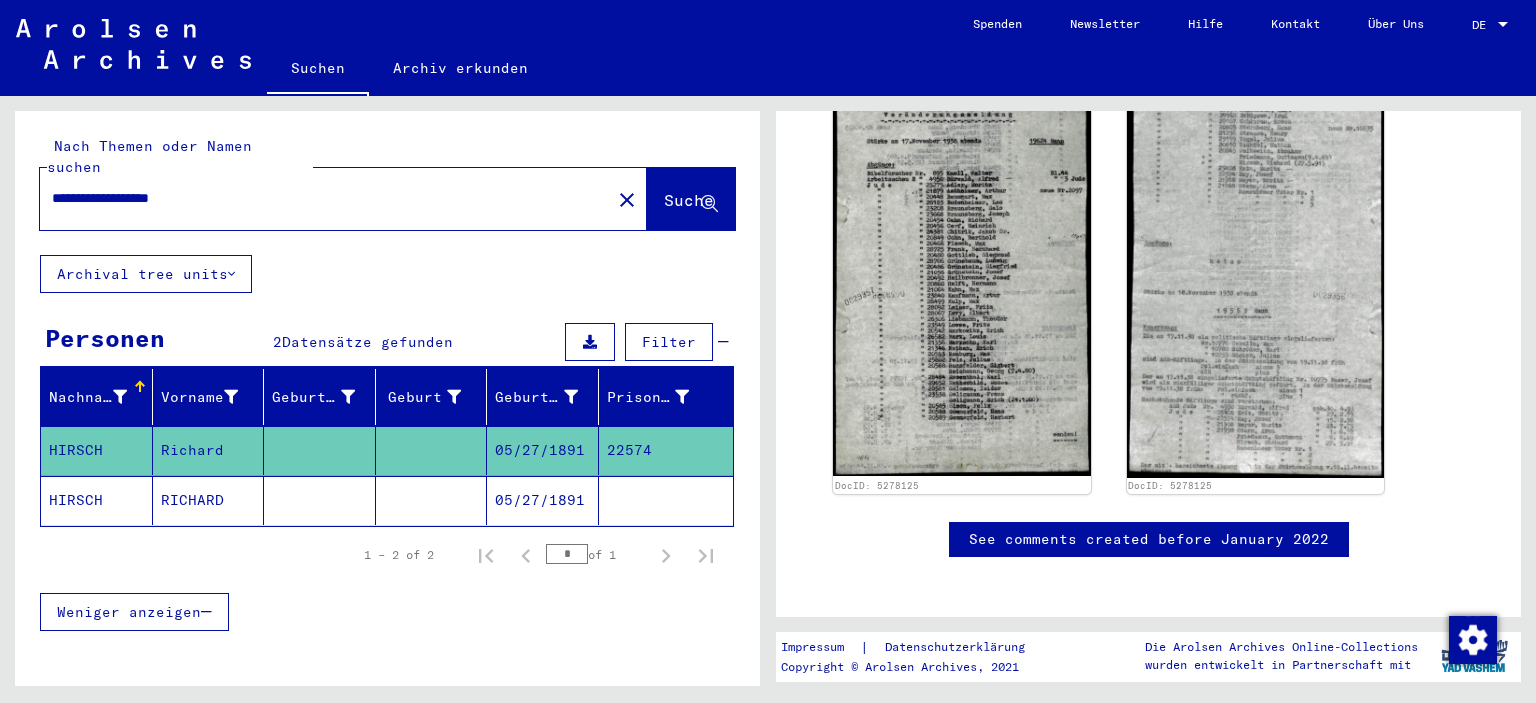 click on "HIRSCH" 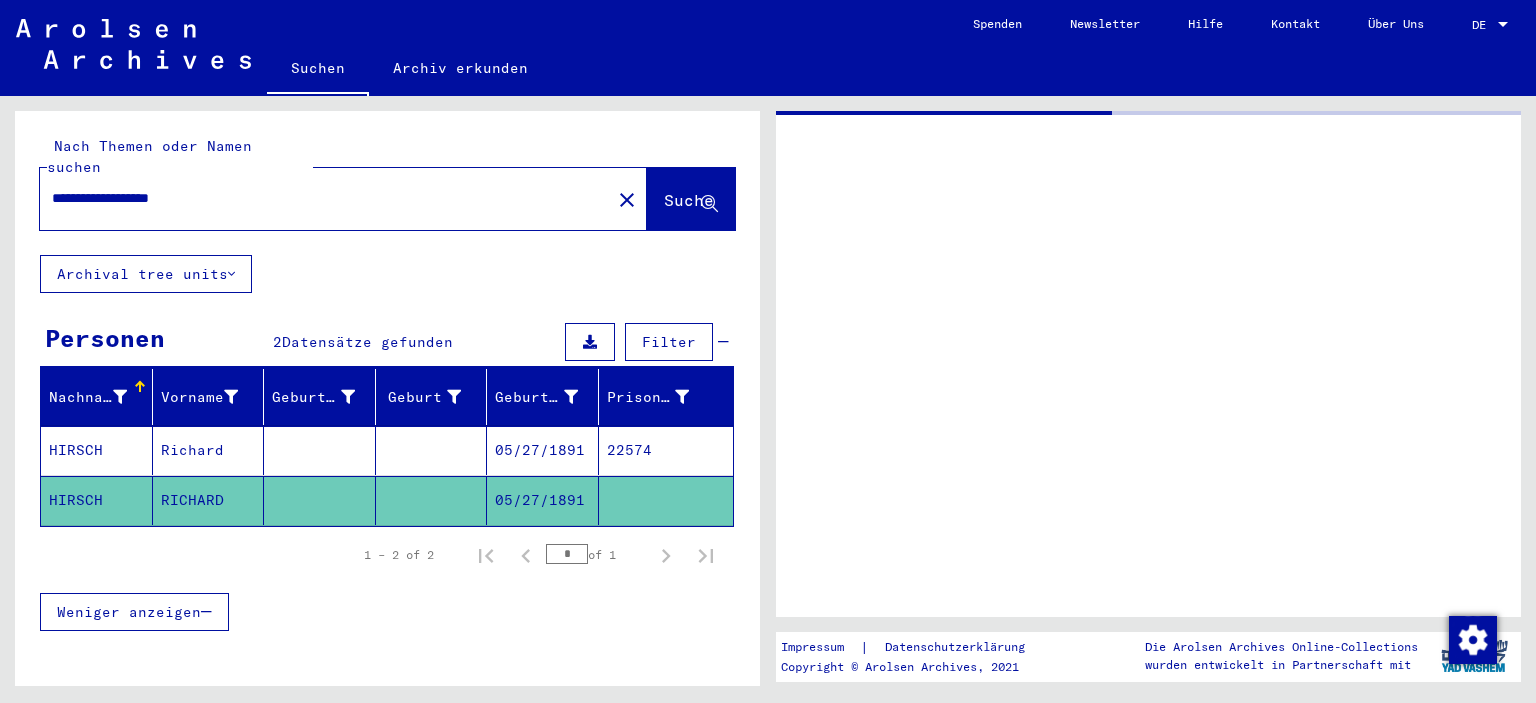 scroll, scrollTop: 0, scrollLeft: 0, axis: both 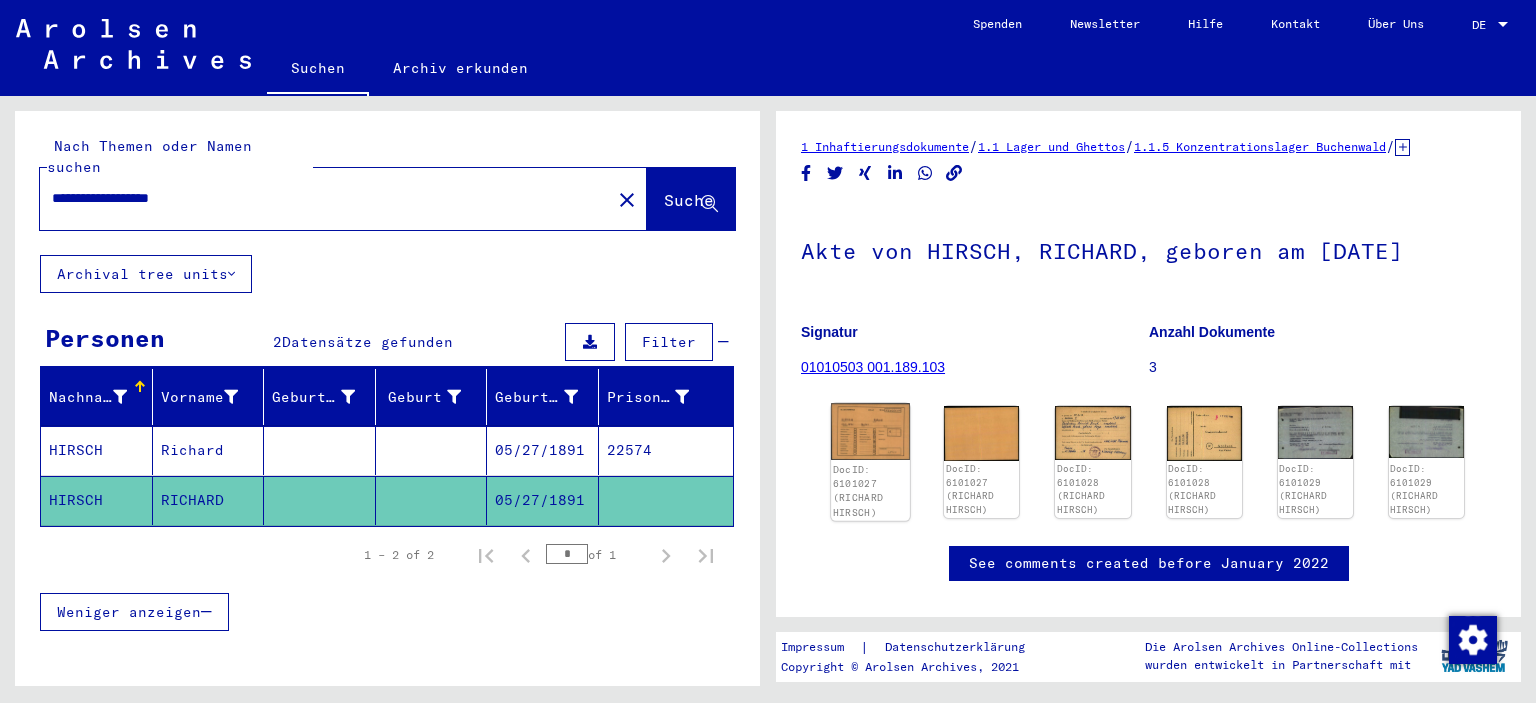 click 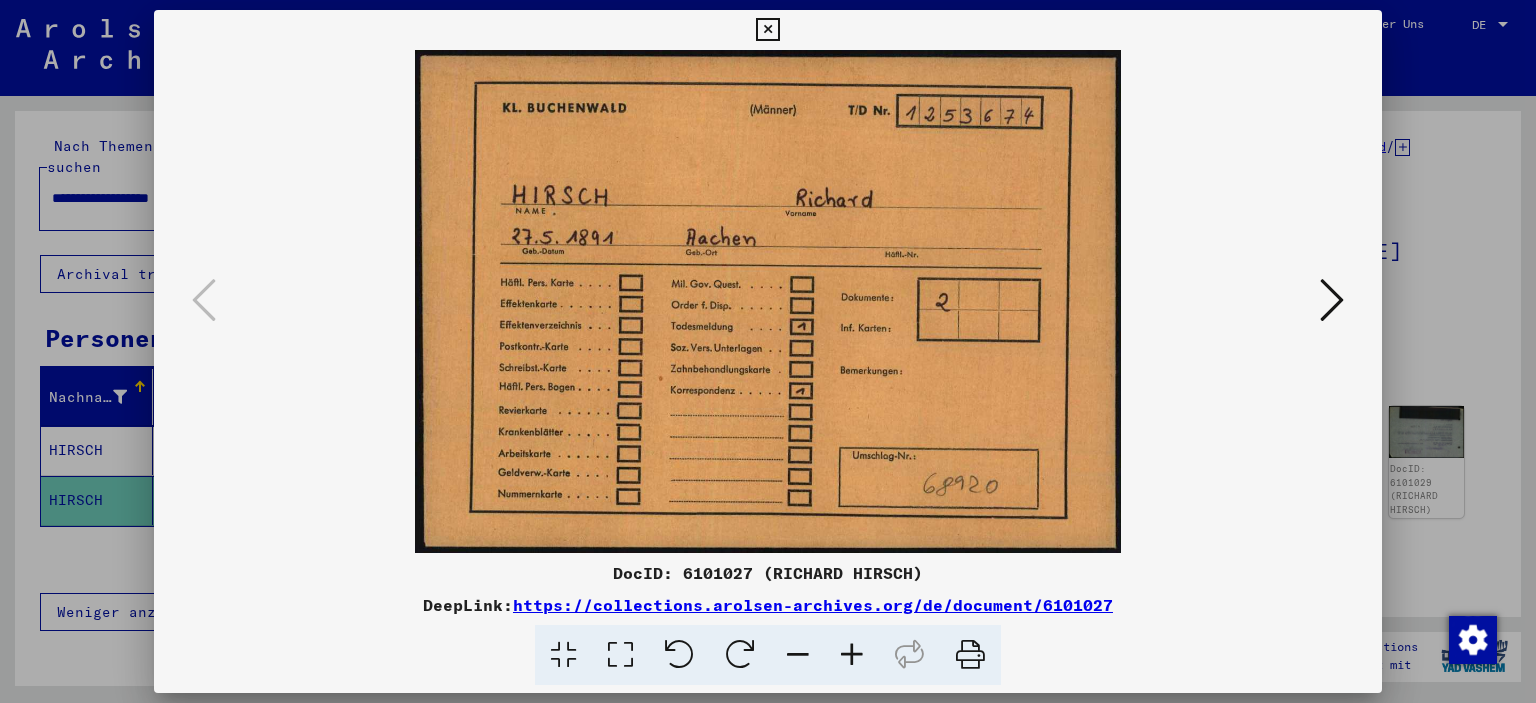 click at bounding box center (1332, 300) 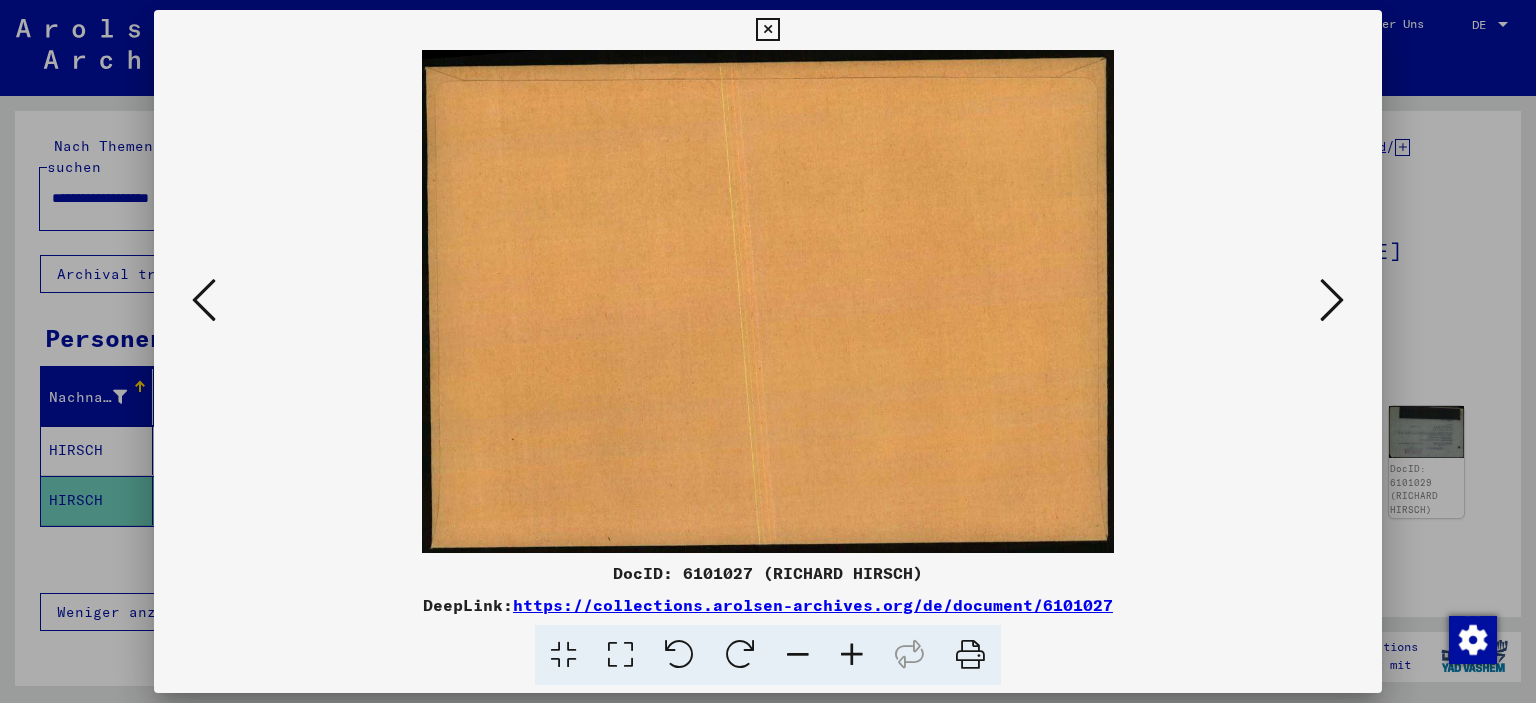 click at bounding box center (1332, 300) 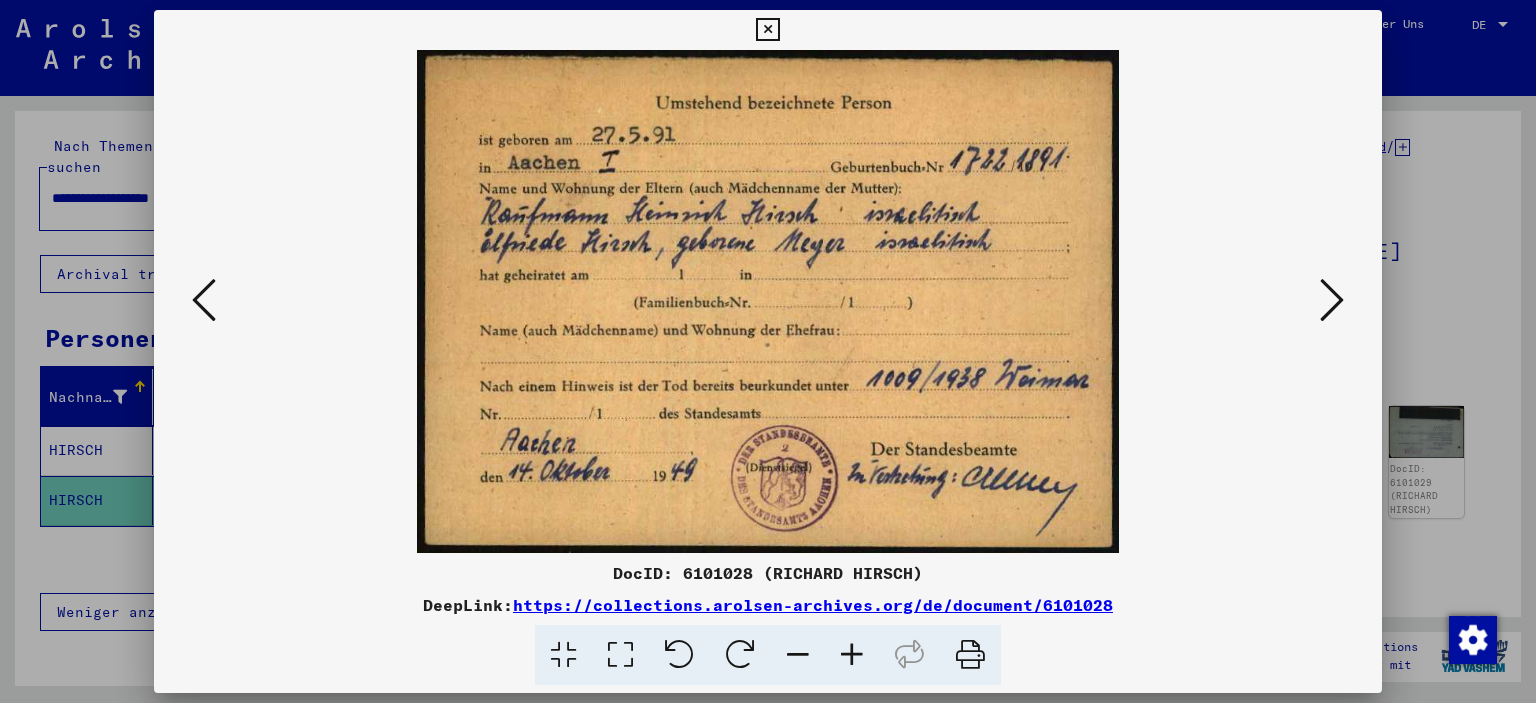 click at bounding box center (1332, 300) 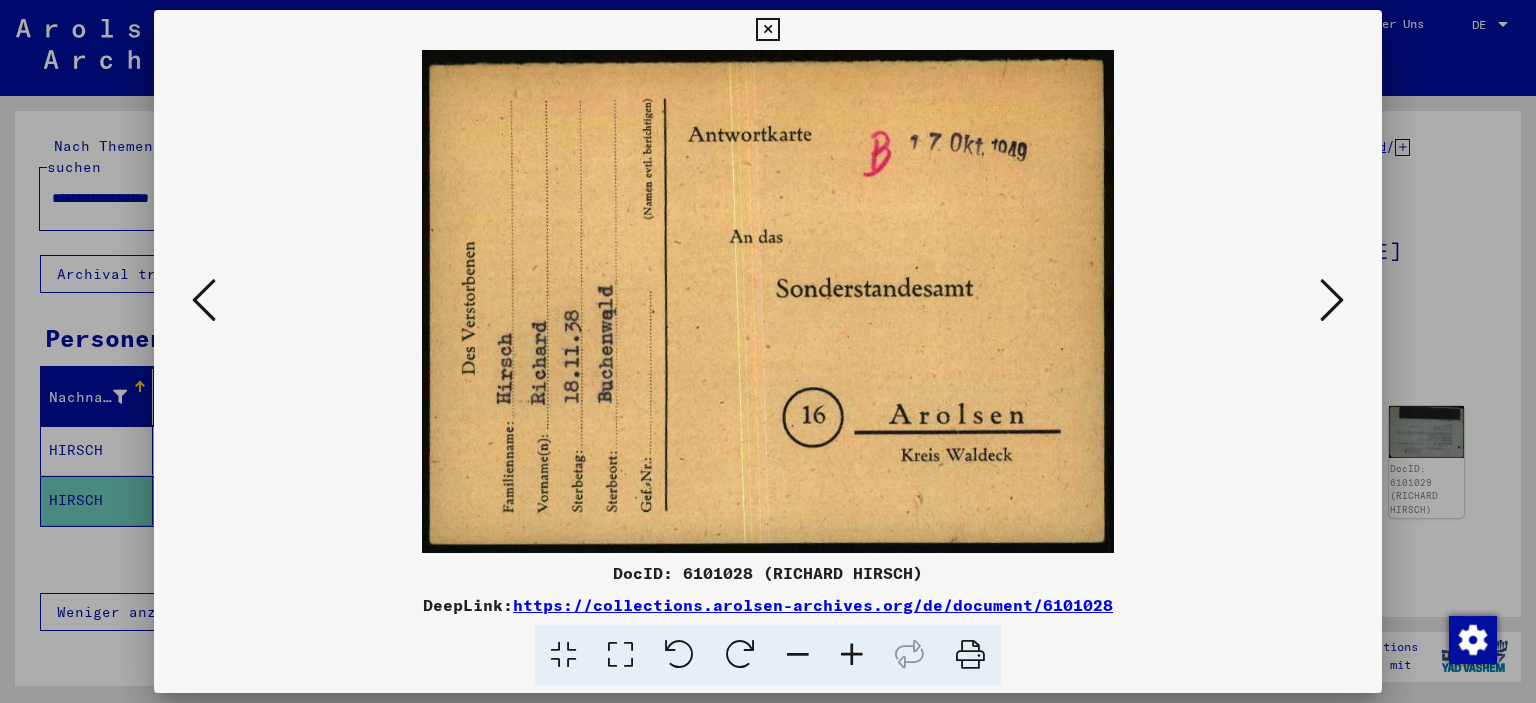 click at bounding box center [1332, 300] 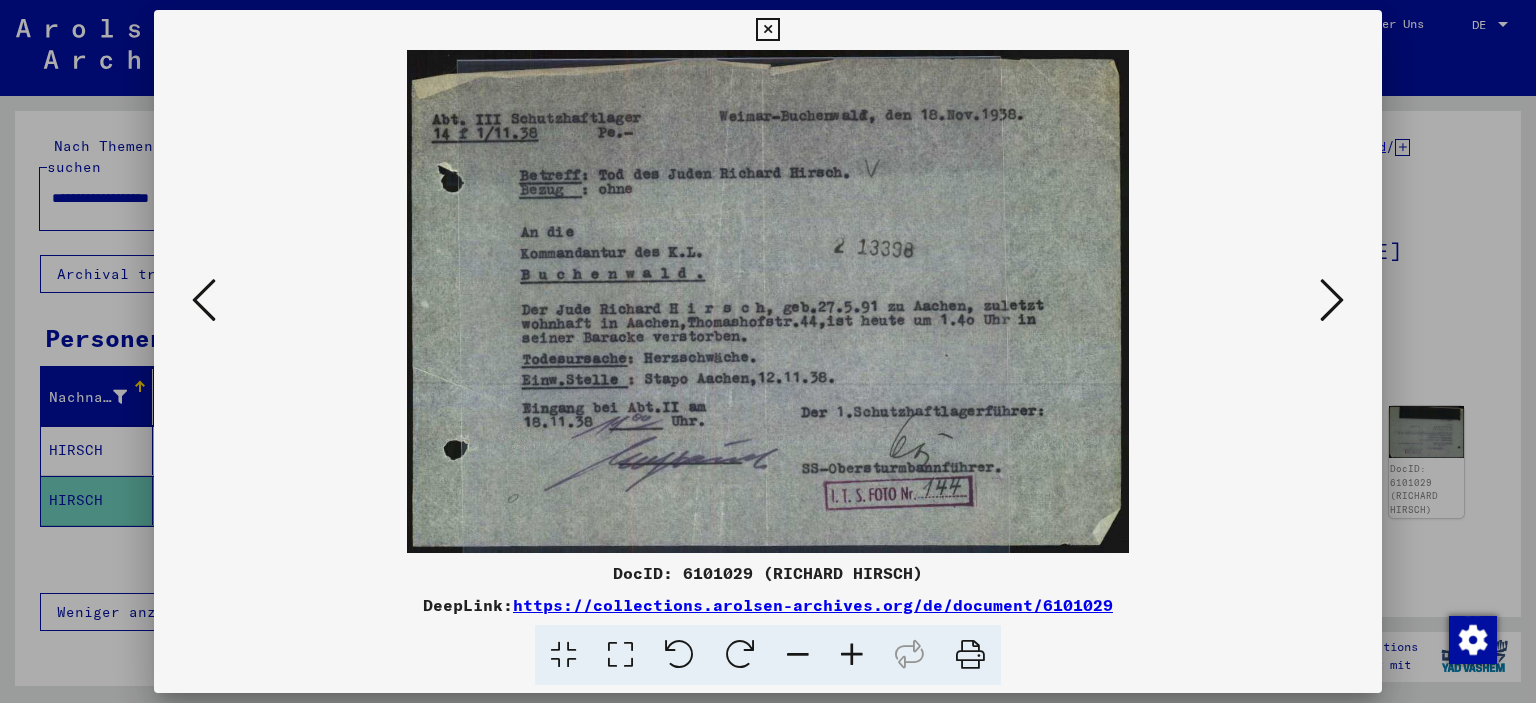 click at bounding box center [767, 30] 